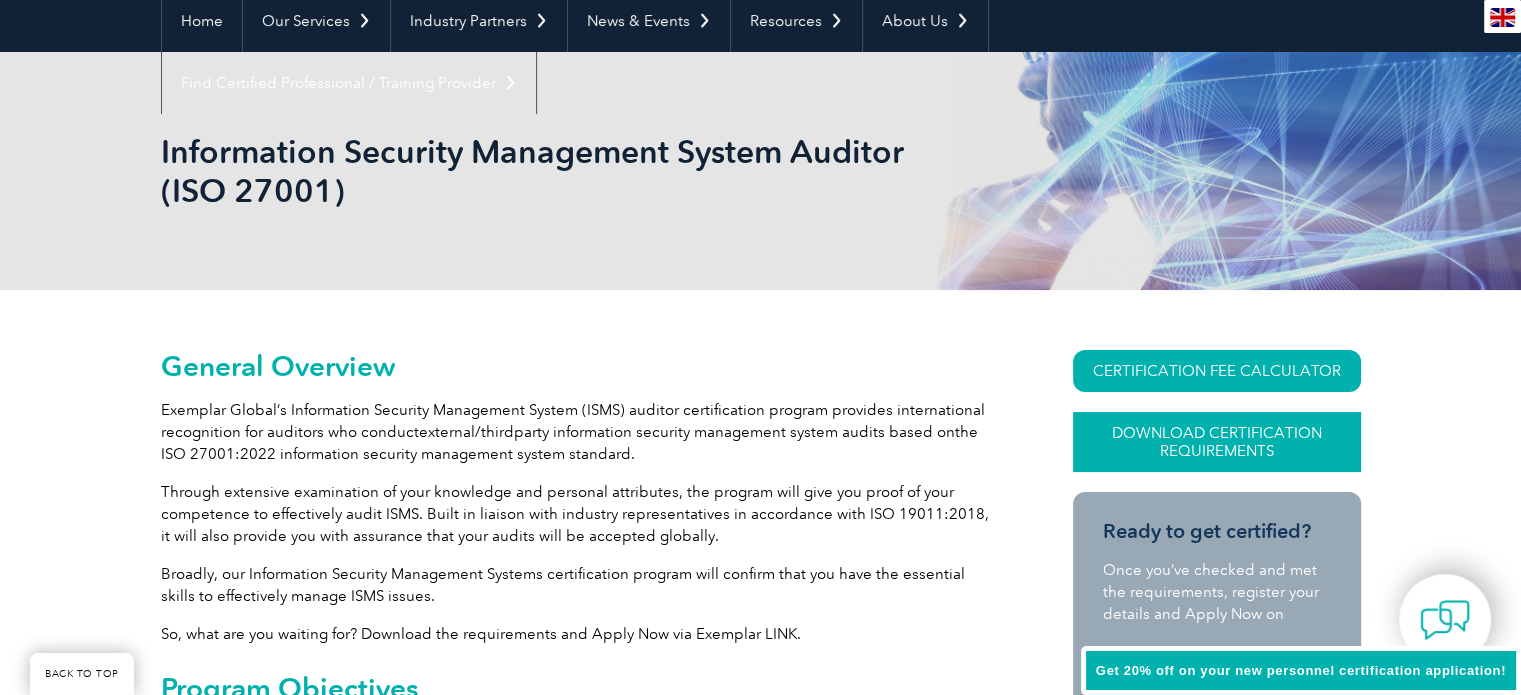 scroll, scrollTop: 300, scrollLeft: 0, axis: vertical 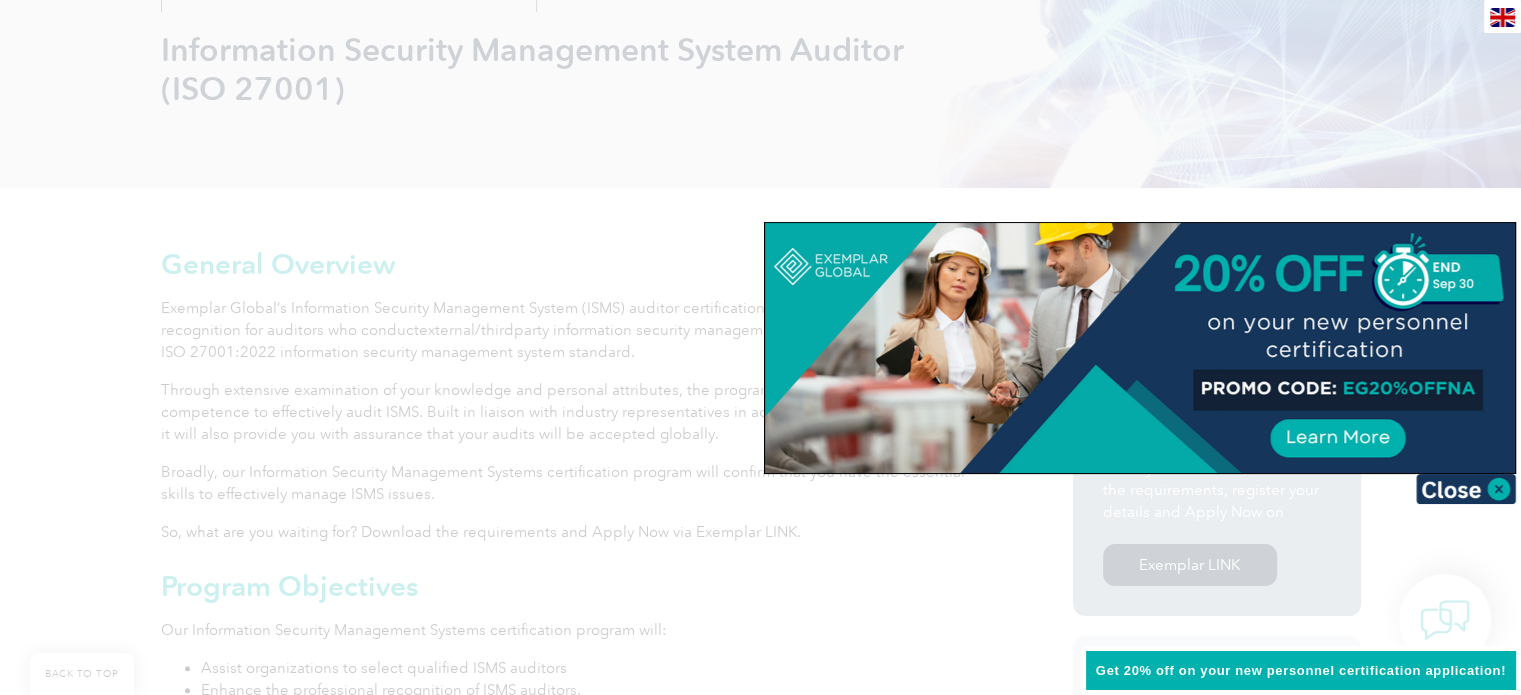 click at bounding box center (1466, 489) 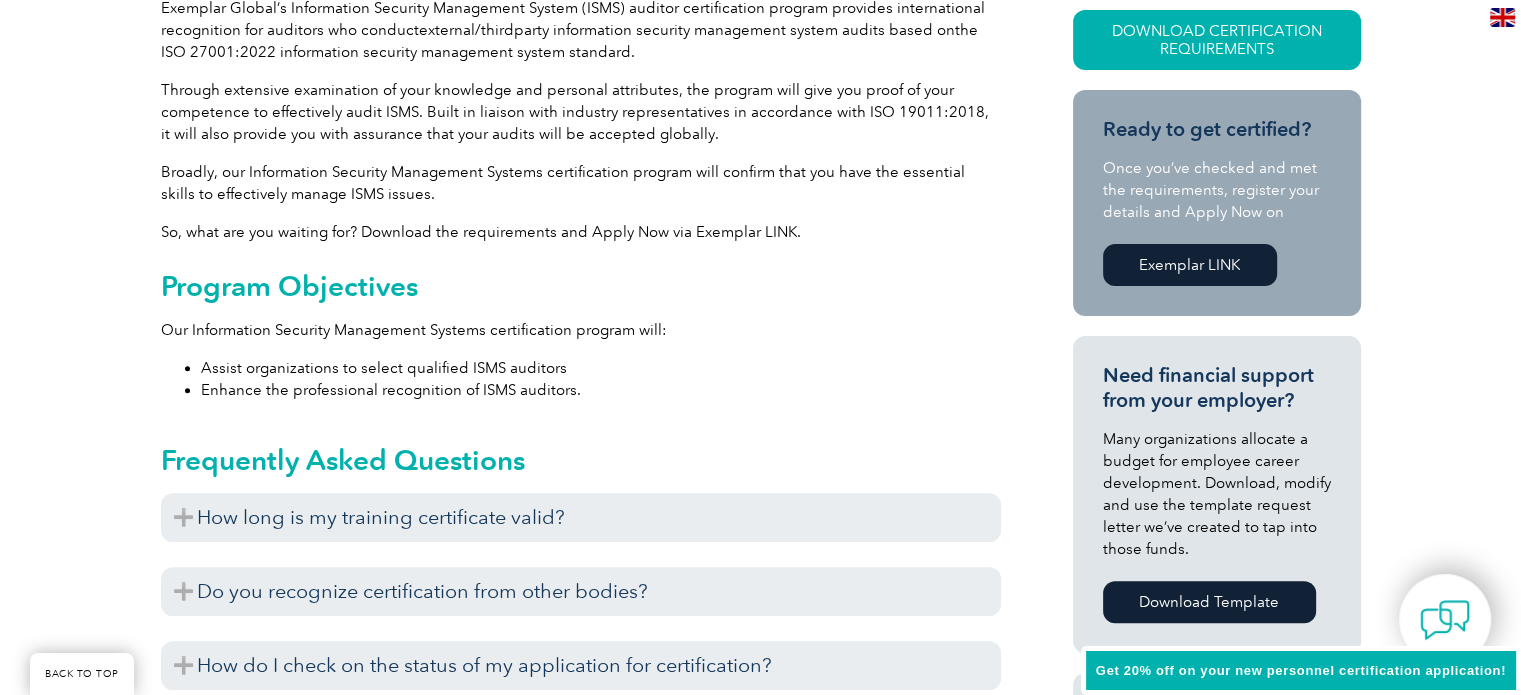 scroll, scrollTop: 800, scrollLeft: 0, axis: vertical 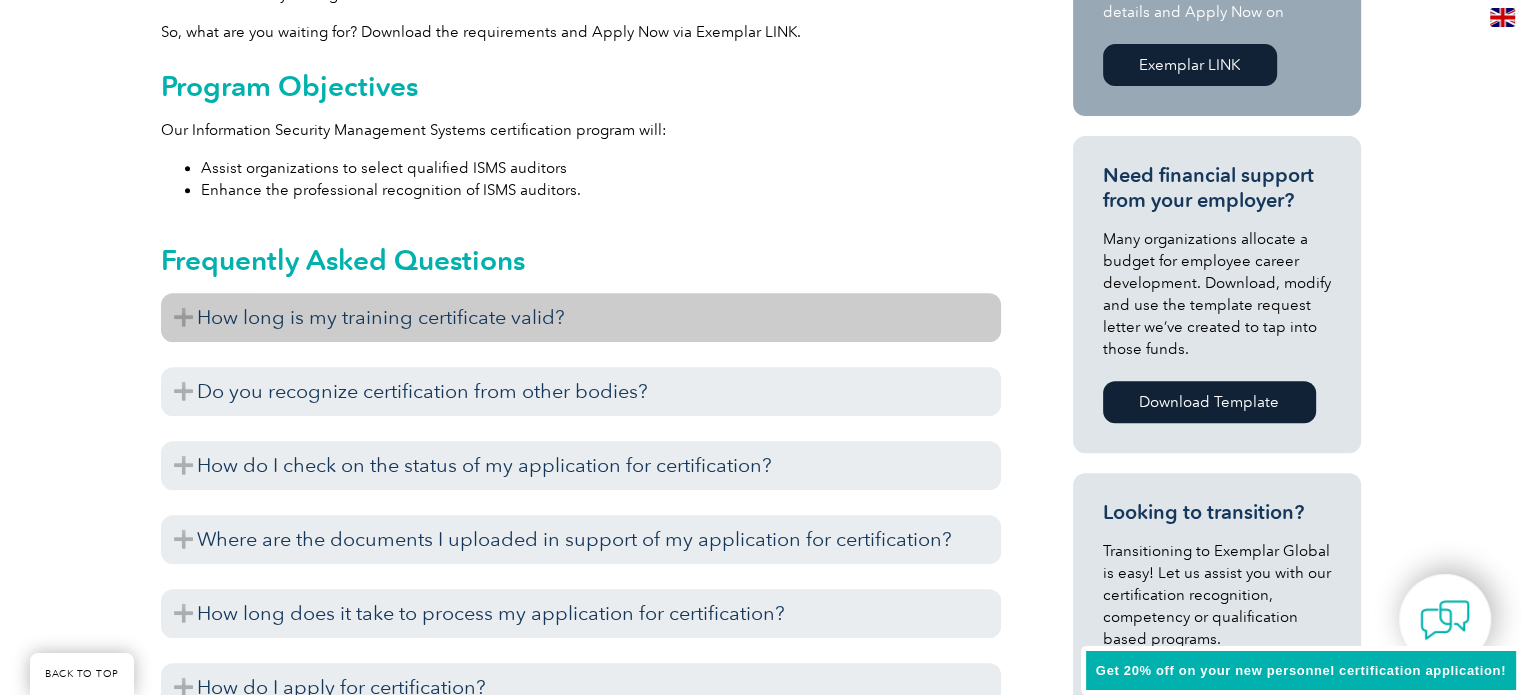 click on "How long is my training certificate valid?" at bounding box center (581, 317) 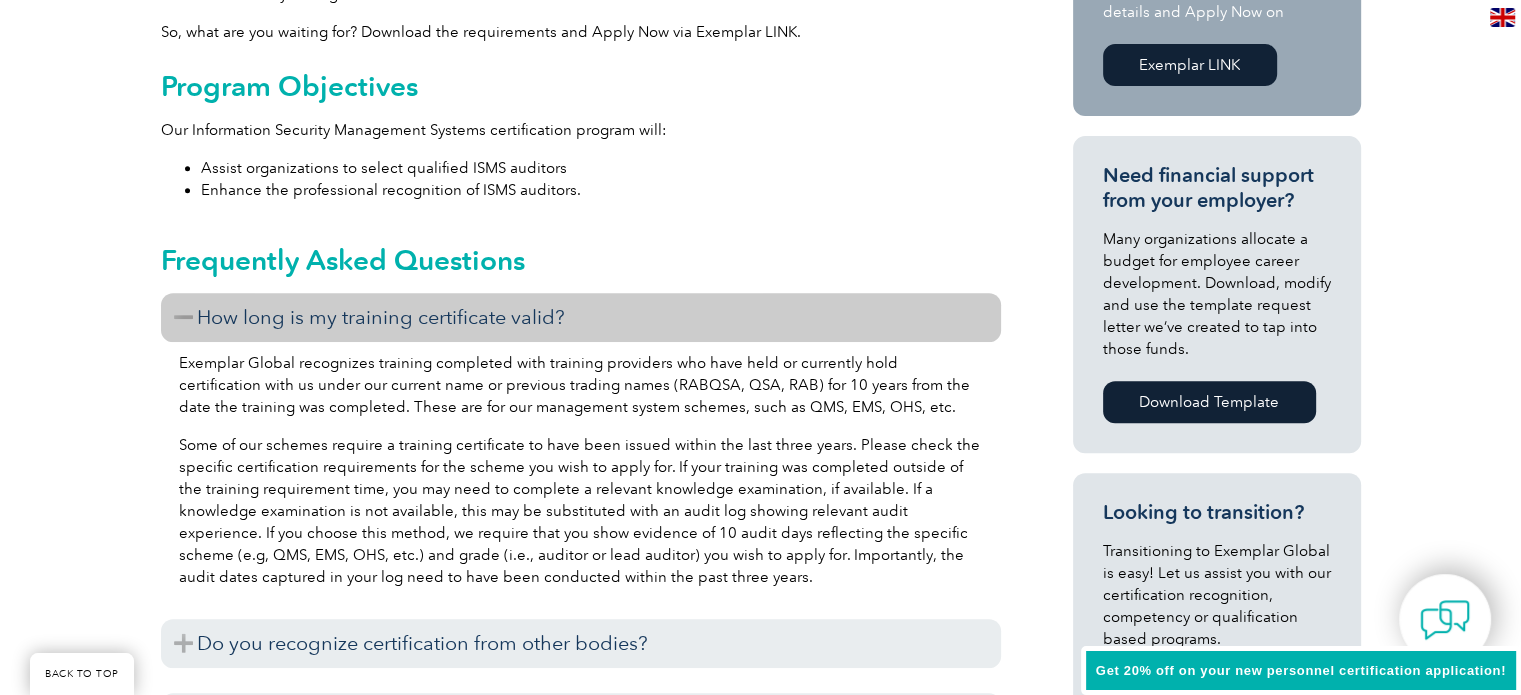 click on "How long is my training certificate valid?" at bounding box center (581, 317) 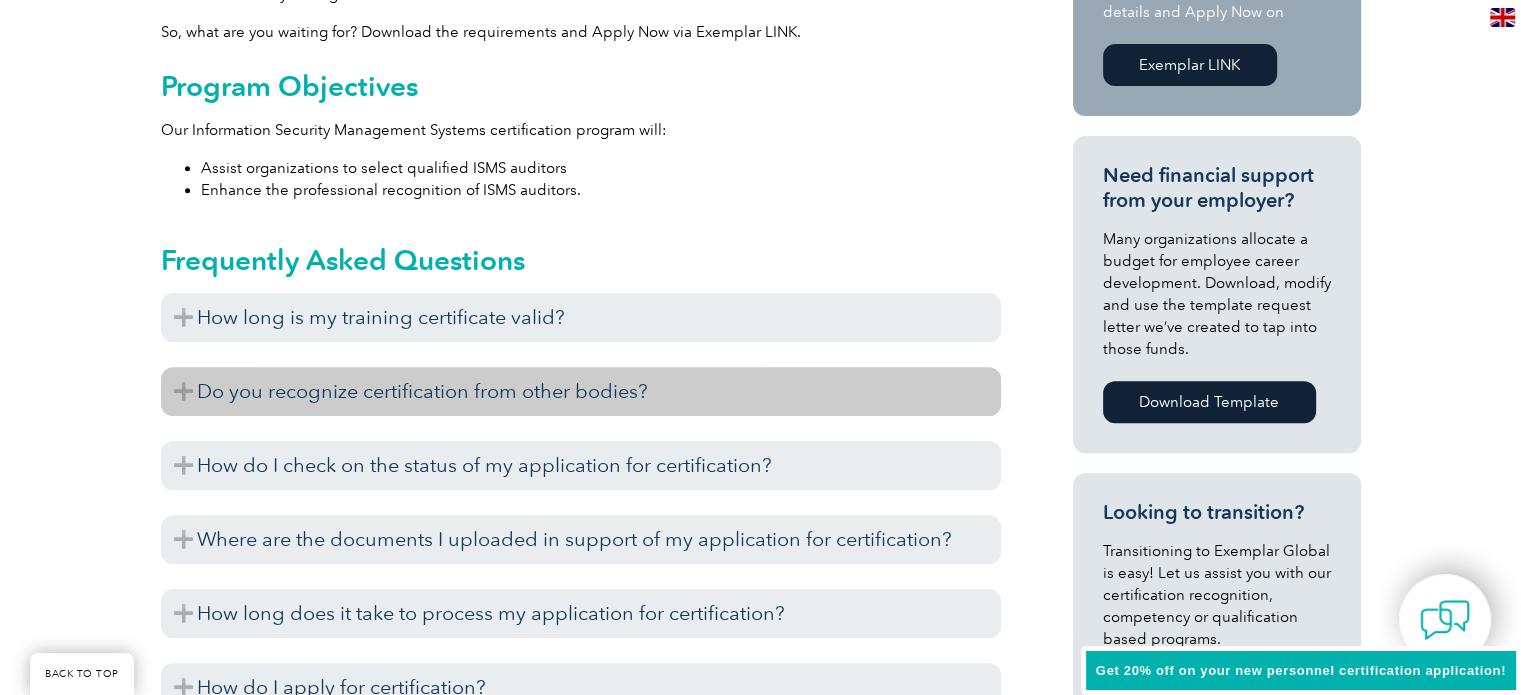 click on "Do you recognize certification from other bodies?" at bounding box center [581, 391] 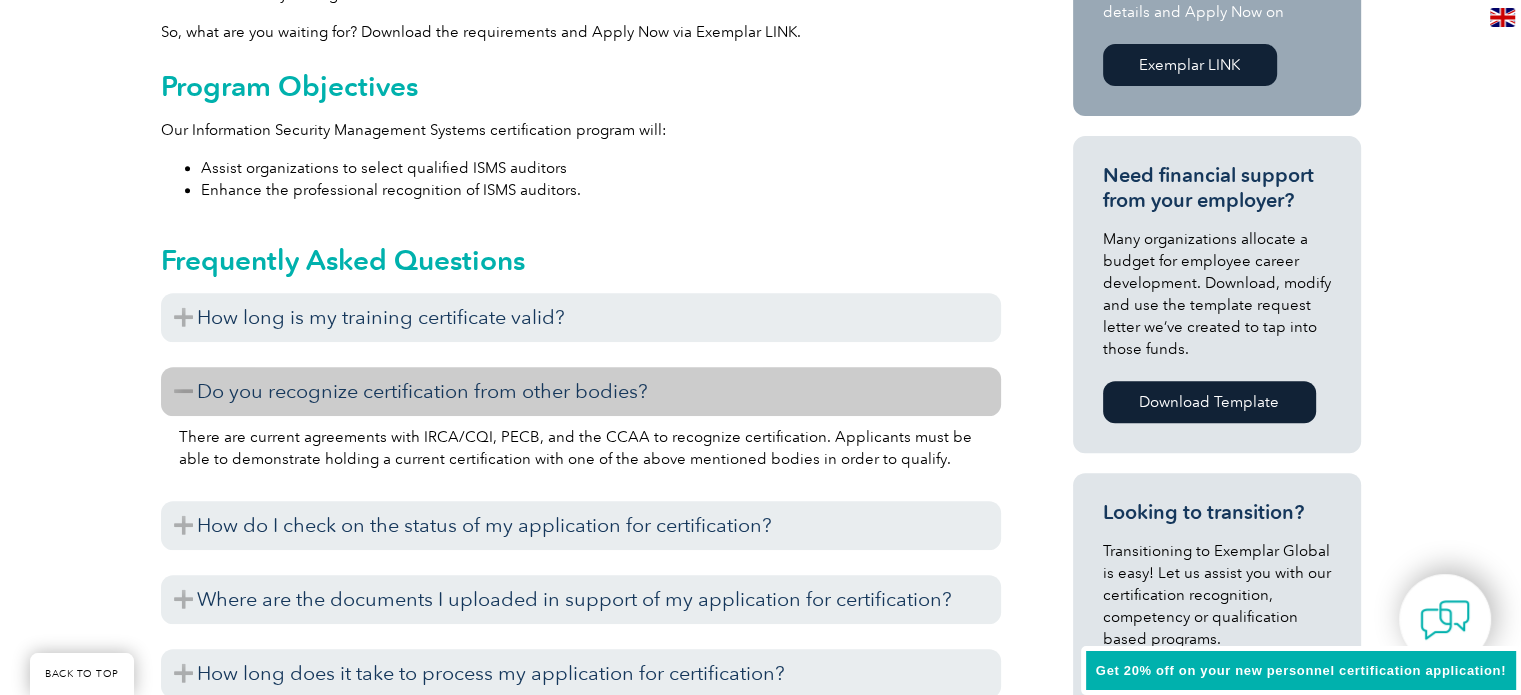 click on "Do you recognize certification from other bodies?" at bounding box center (581, 391) 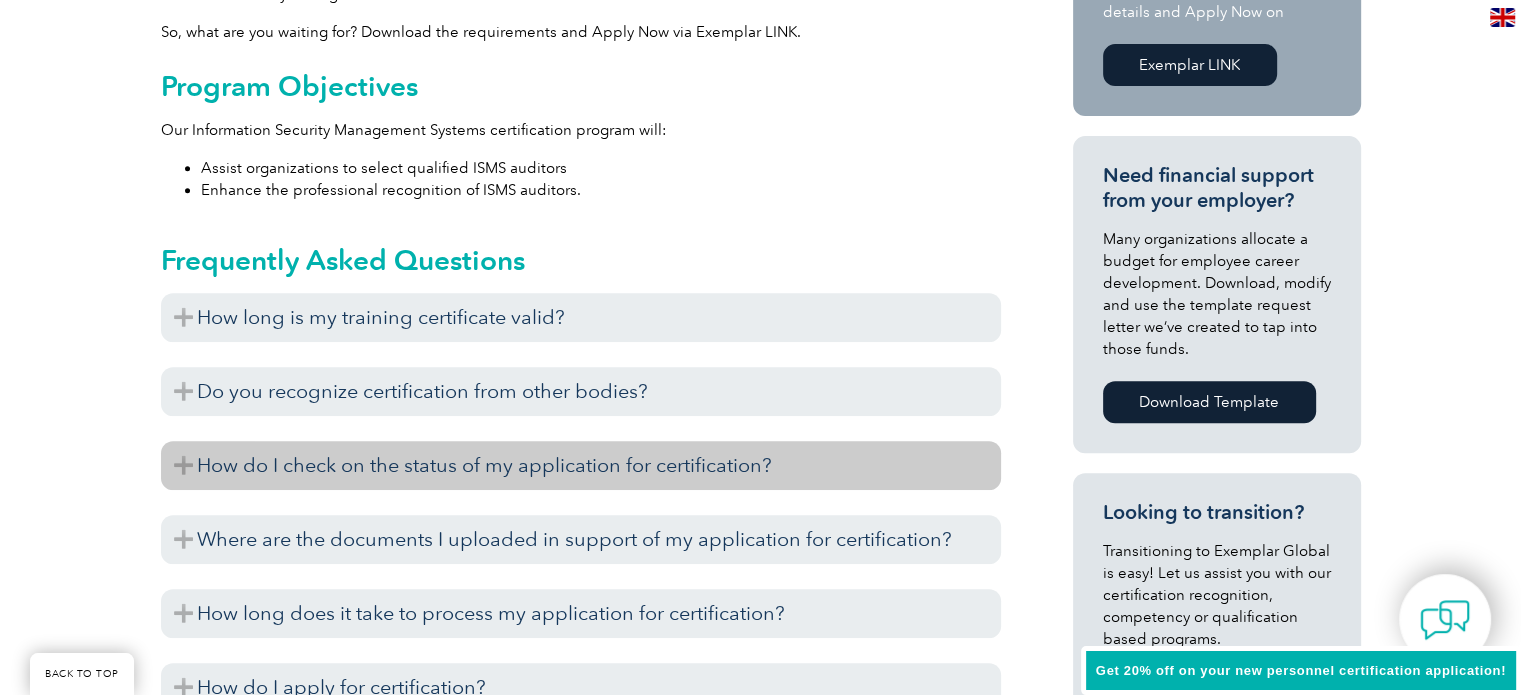 click on "How do I check on the status of my application for certification?" at bounding box center [581, 465] 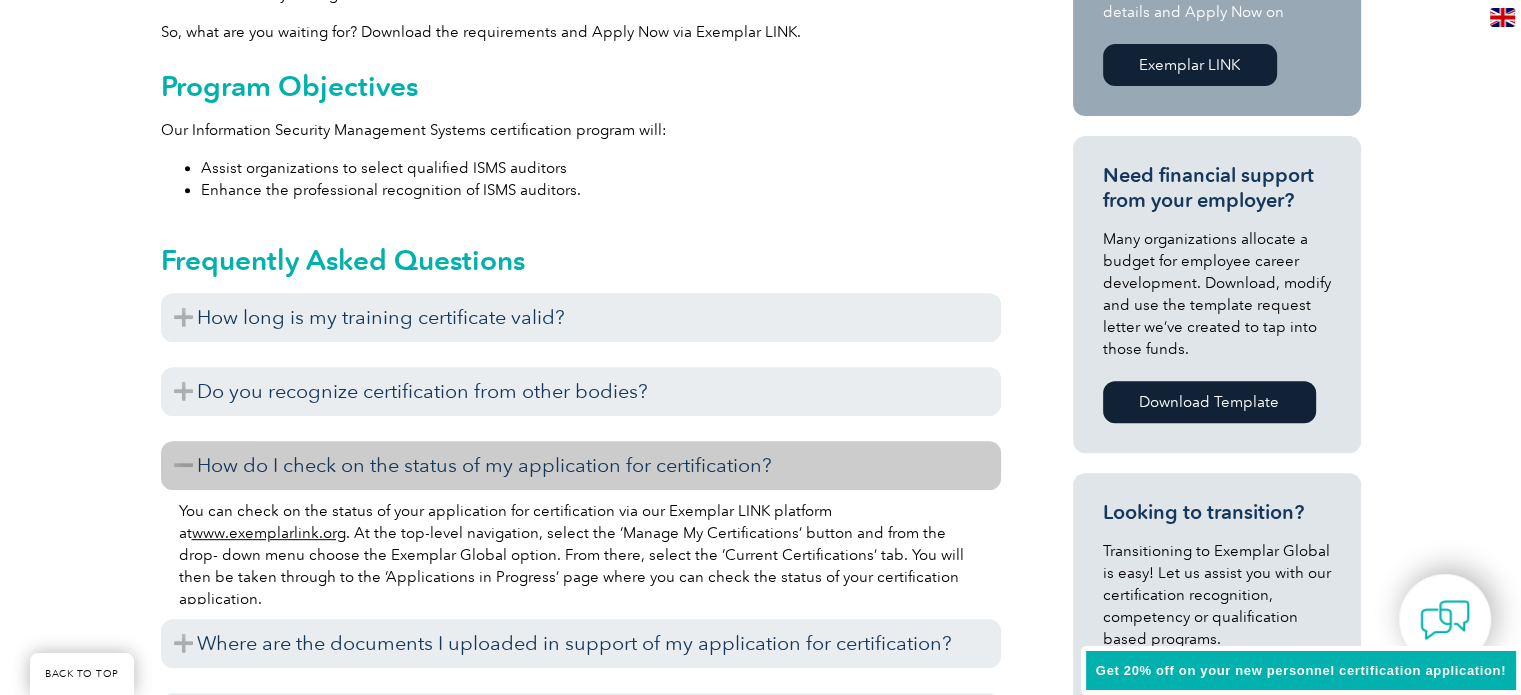 click on "How do I check on the status of my application for certification?" at bounding box center (581, 465) 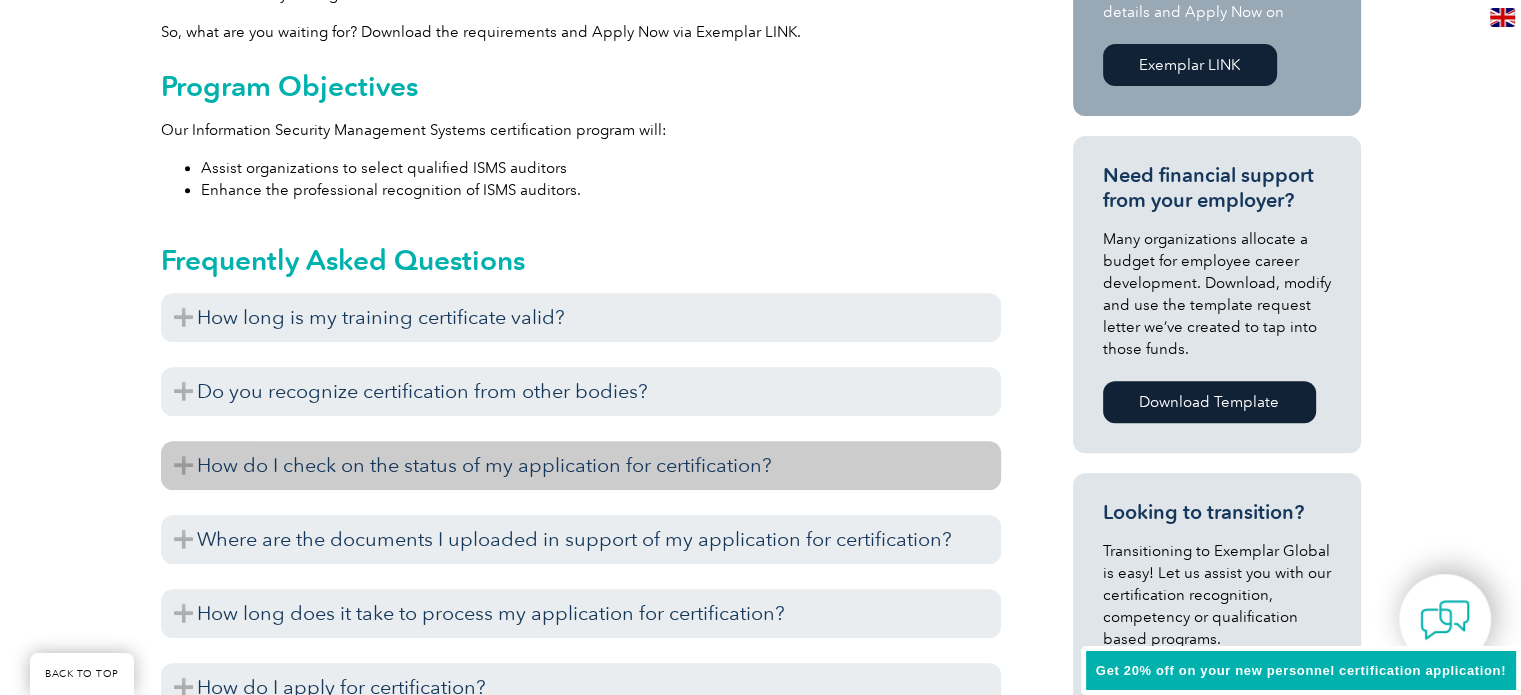click on "How do I check on the status of my application for certification?" at bounding box center (581, 465) 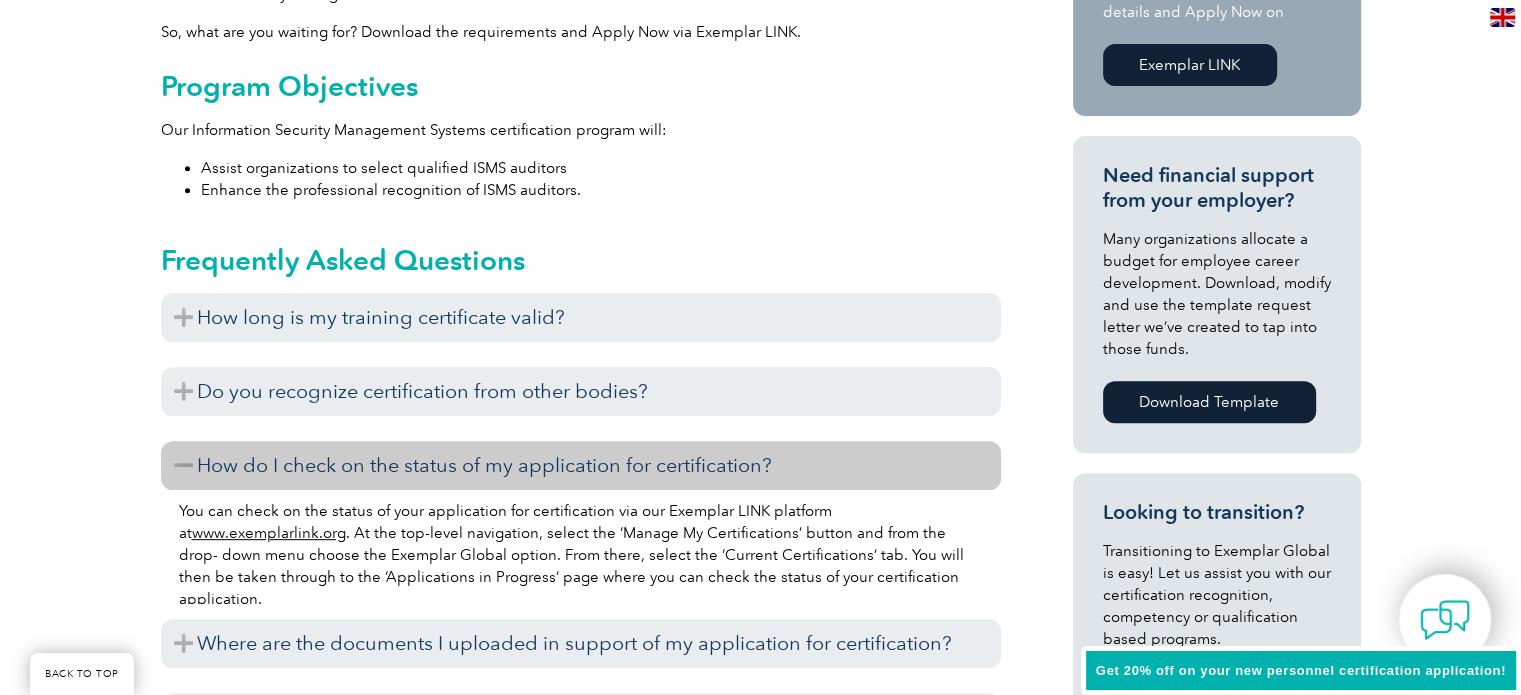 click on "How do I check on the status of my application for certification?" at bounding box center [581, 465] 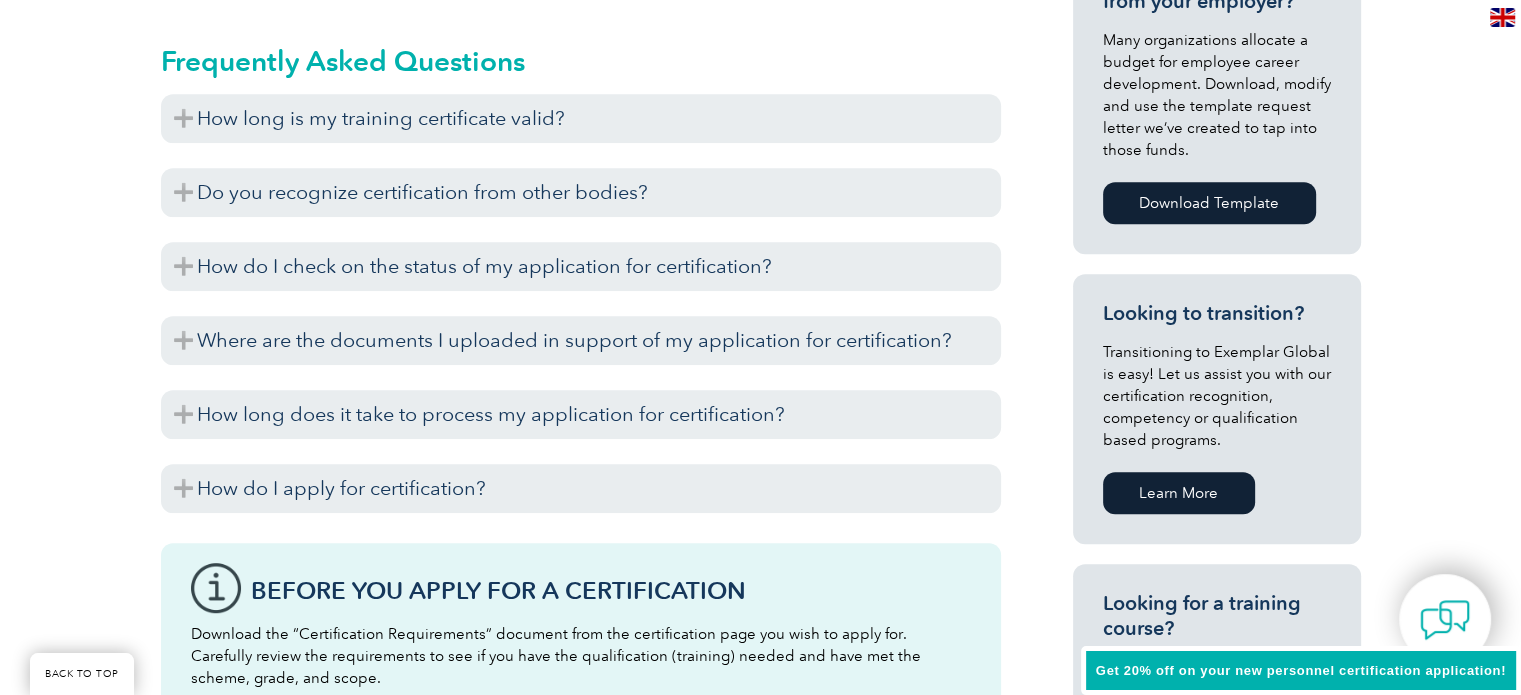scroll, scrollTop: 1000, scrollLeft: 0, axis: vertical 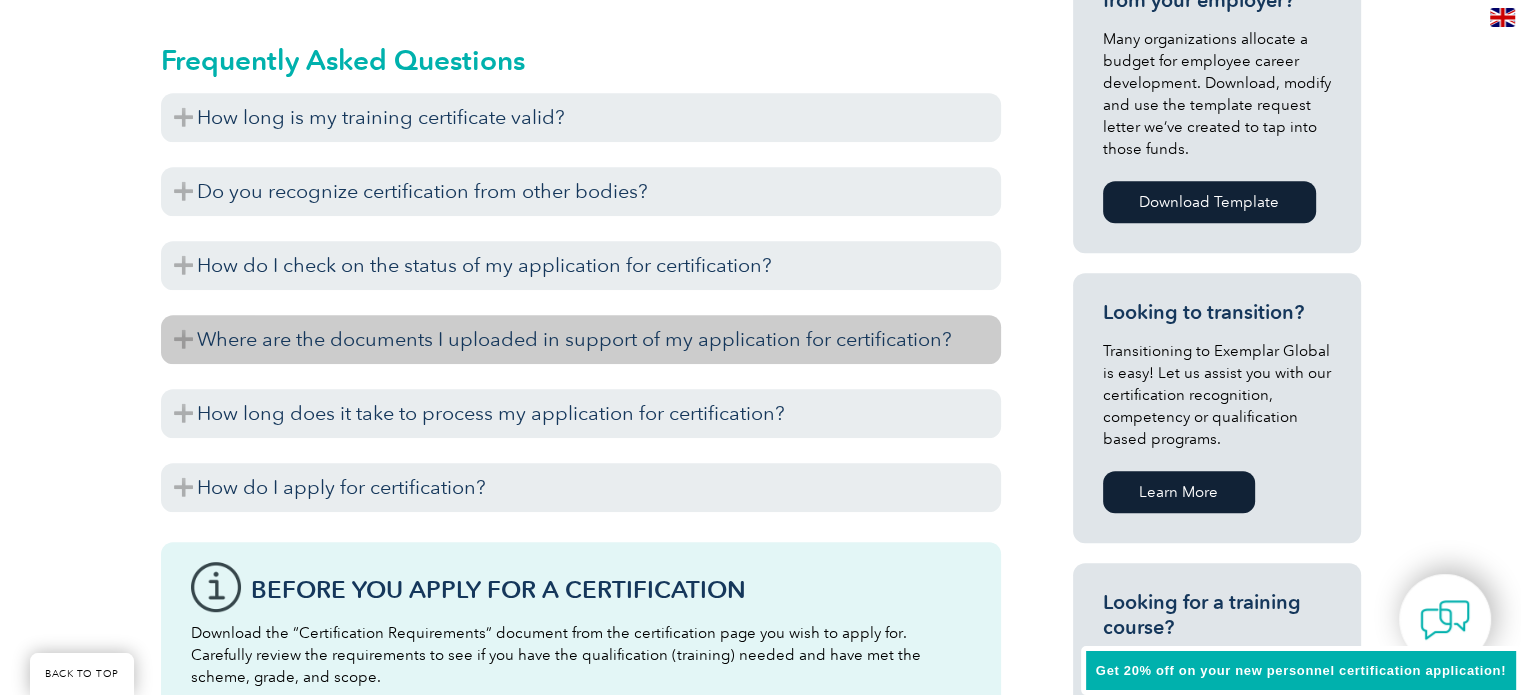 click on "Where are the documents I uploaded in support of my application for certification?" at bounding box center [581, 339] 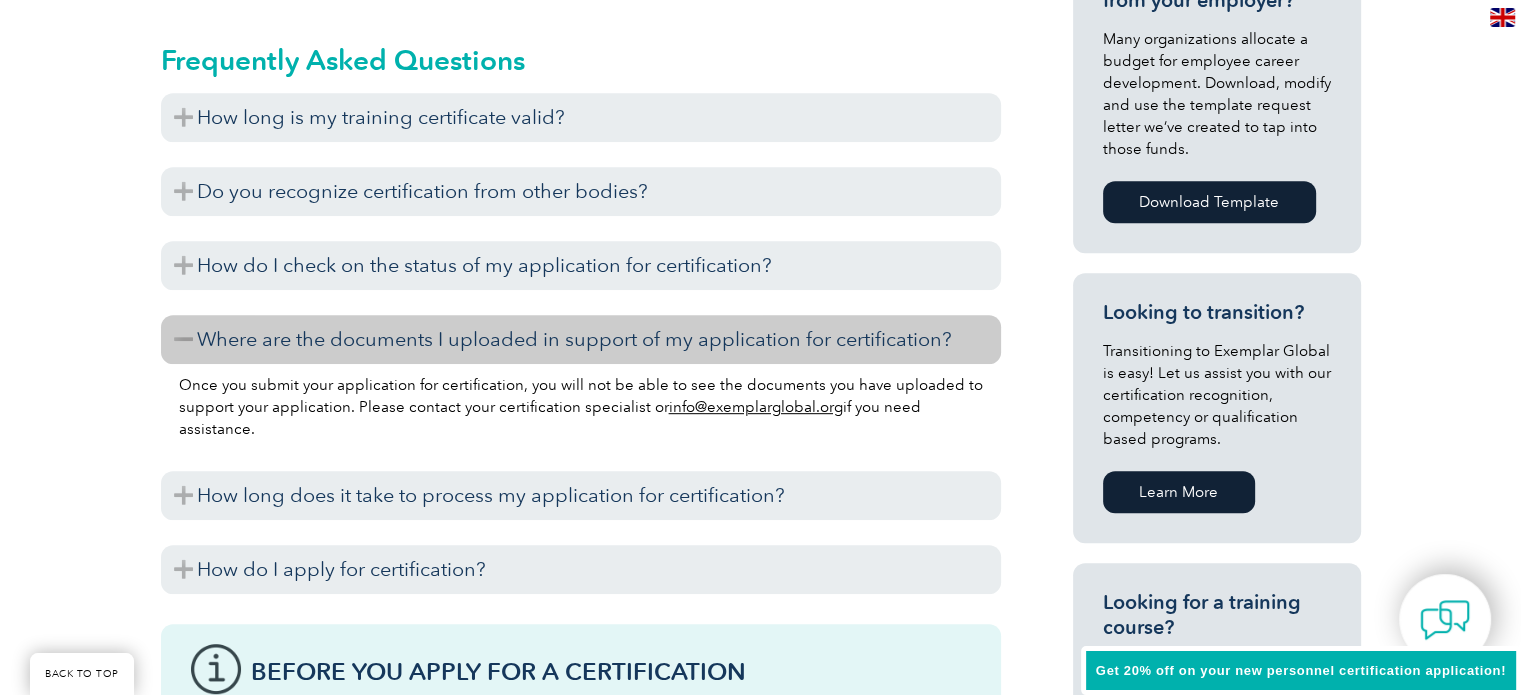 click on "Where are the documents I uploaded in support of my application for certification?" at bounding box center (581, 339) 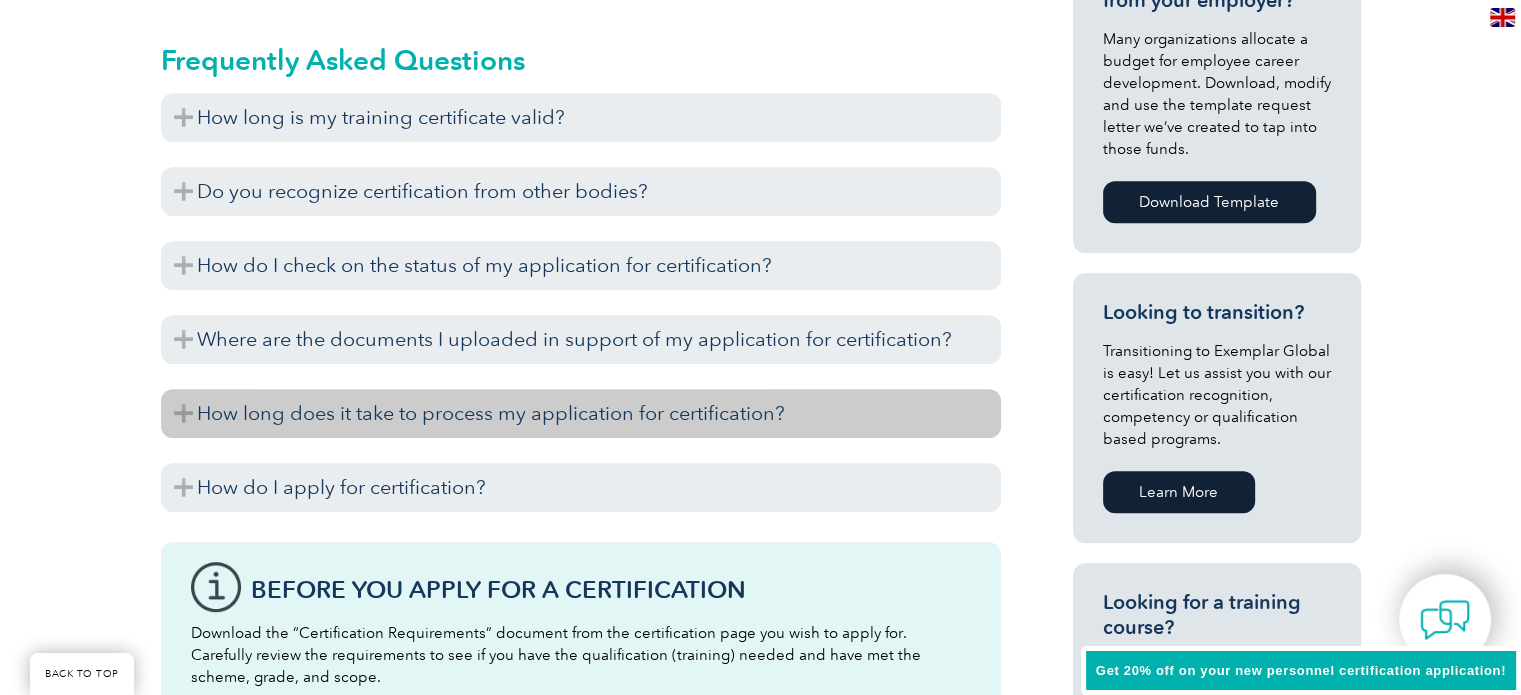 click on "How long does it take to process my application for certification?" at bounding box center [581, 413] 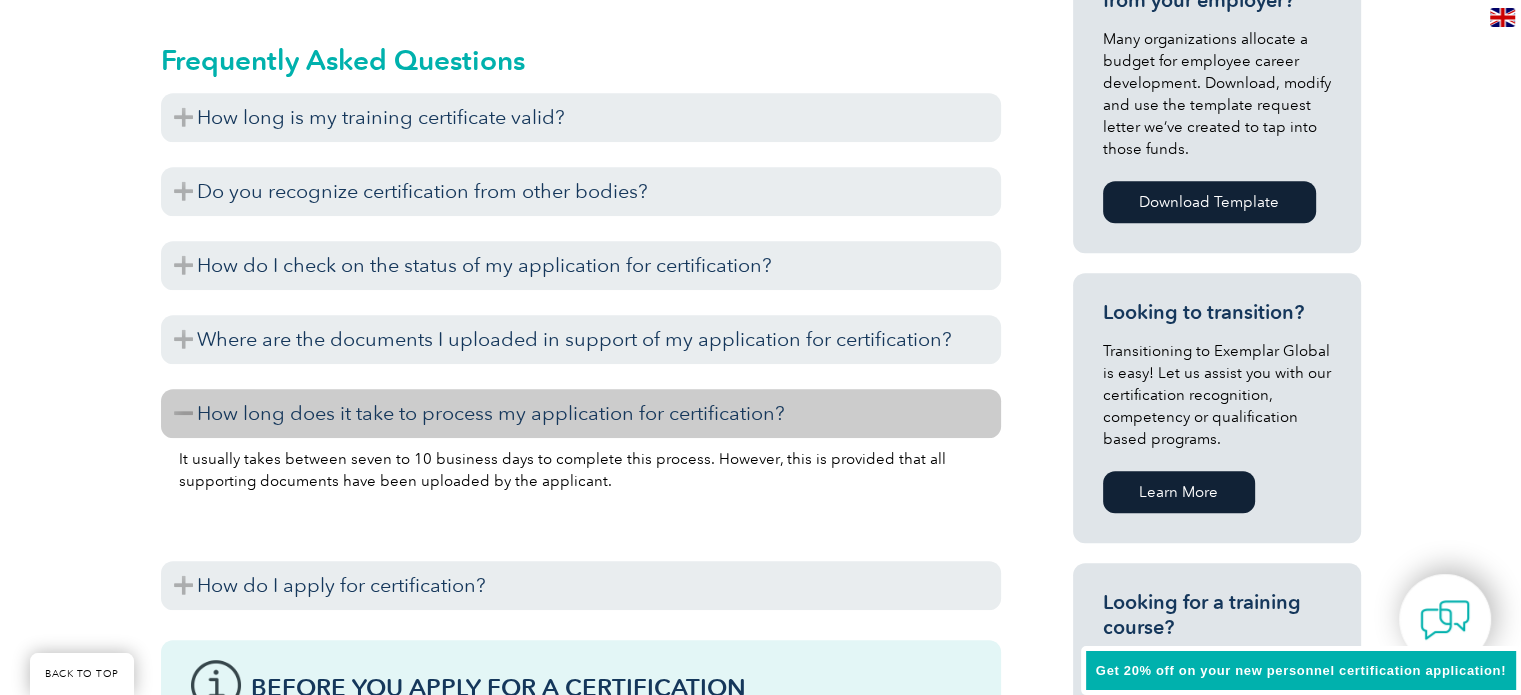 click on "How long does it take to process my application for certification?" at bounding box center (581, 413) 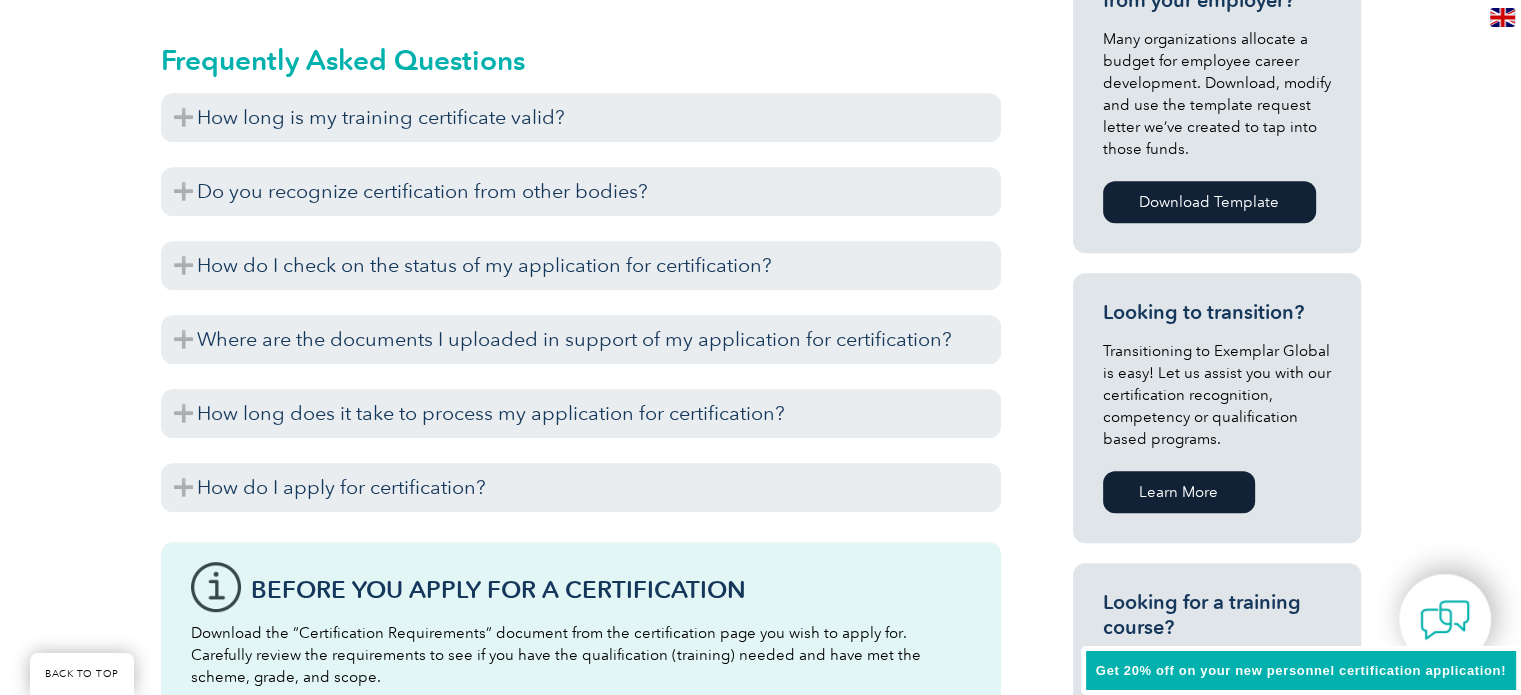 click on "How long is my training certificate valid?     Exemplar Global recognizes training completed with training providers who have held or currently hold certification with us under our current name or previous trading names (RABQSA, QSA, RAB) for 10 years from the date the training was completed. These are for our management system schemes, such as QMS, EMS, OHS, etc.       Do you recognize certification from other bodies?     There are current agreements with IRCA/CQI, PECB, and the CCAA to recognize certification. Applicants must be able to demonstrate holding a current certification with one of the above mentioned bodies in order to qualify.     How do I check on the status of my application for certification?     You can check on the status of your application for certification via our Exemplar LINK platform at  www.exemplarlink.org     Where are the documents I uploaded in support of my application for certification?     info@exemplarglobal.org  if you need assistance." at bounding box center [581, 307] 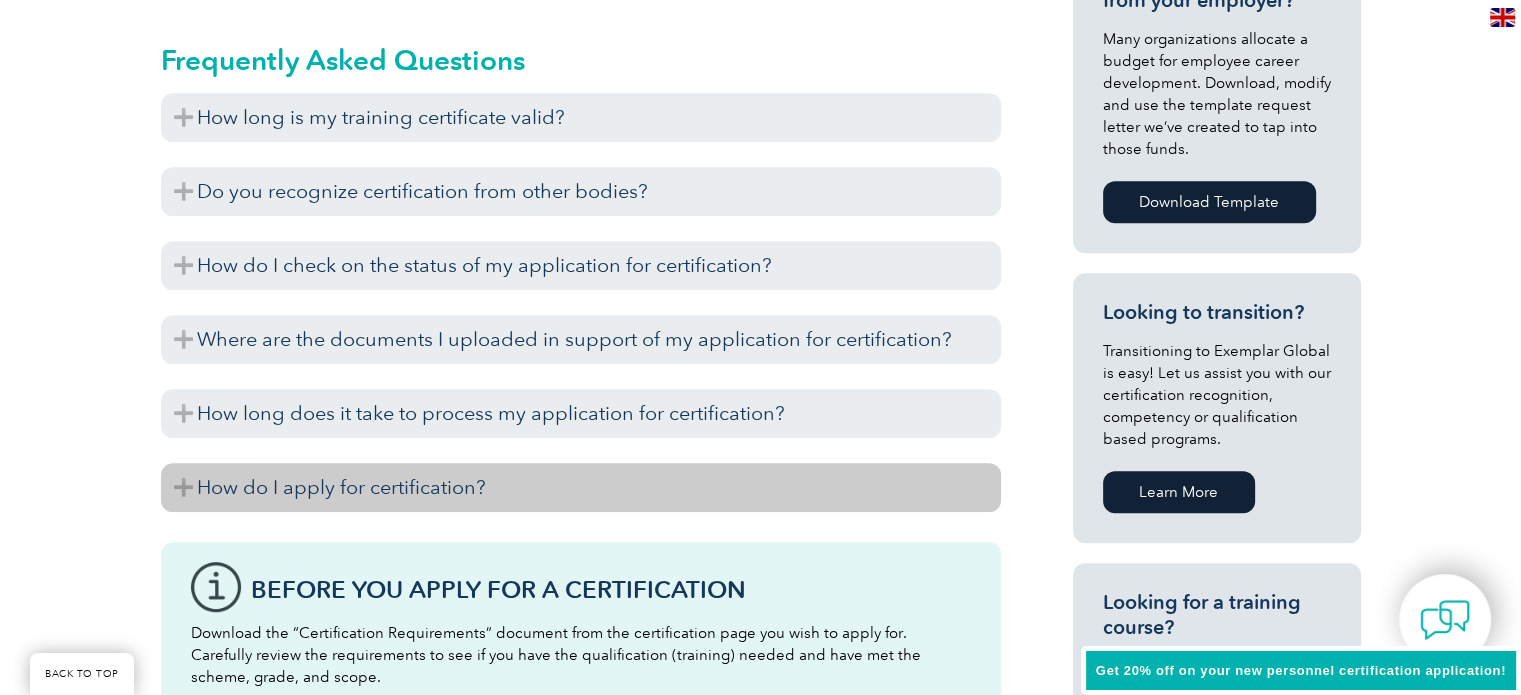 click on "How do I apply for certification?" at bounding box center [581, 487] 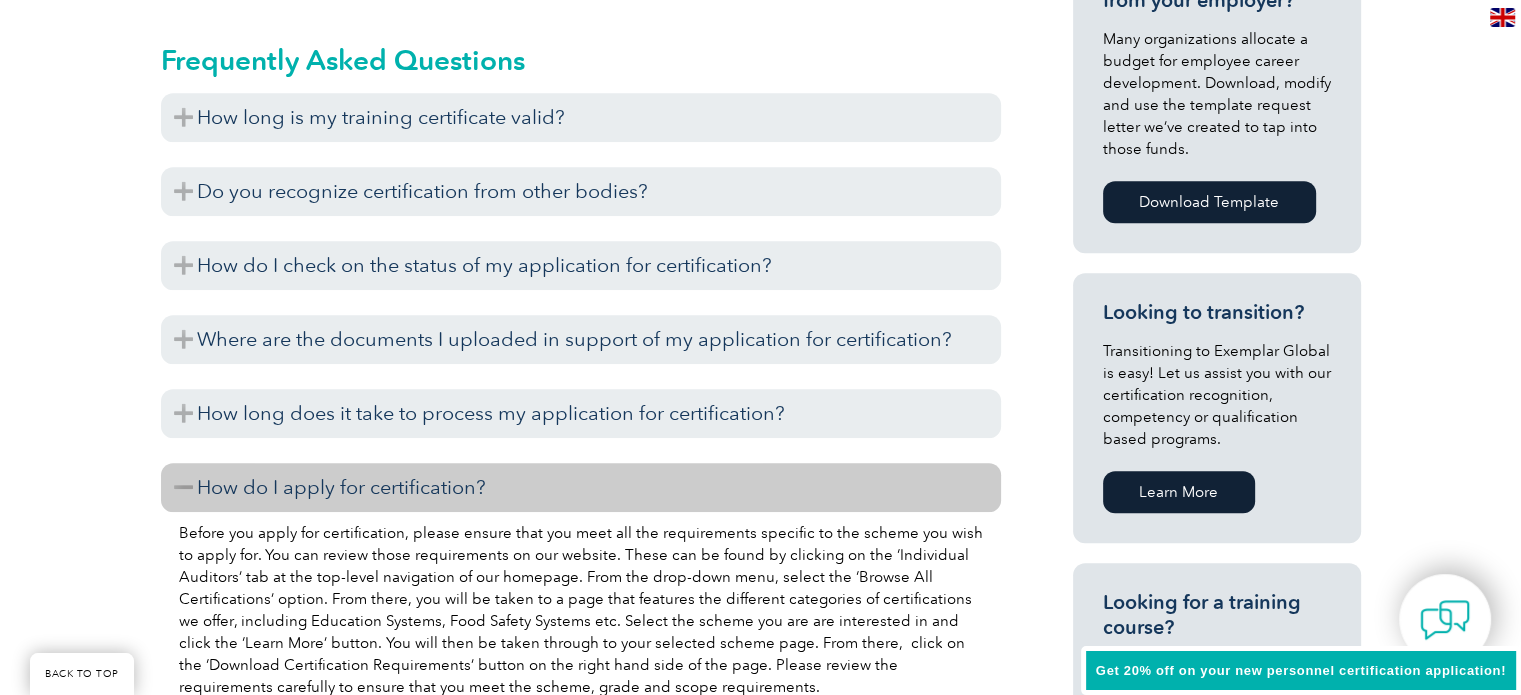 click on "How do I apply for certification?" at bounding box center [581, 487] 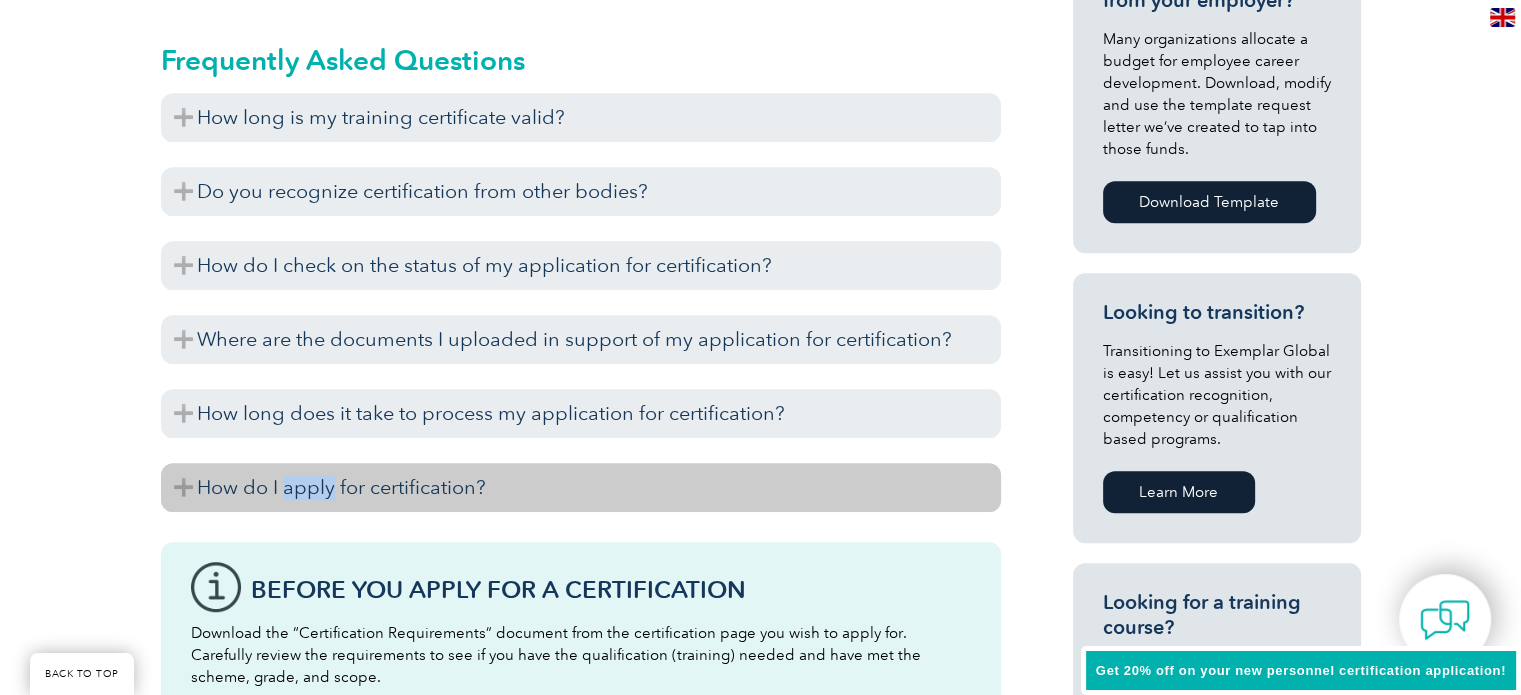 click on "How do I apply for certification?" at bounding box center [581, 487] 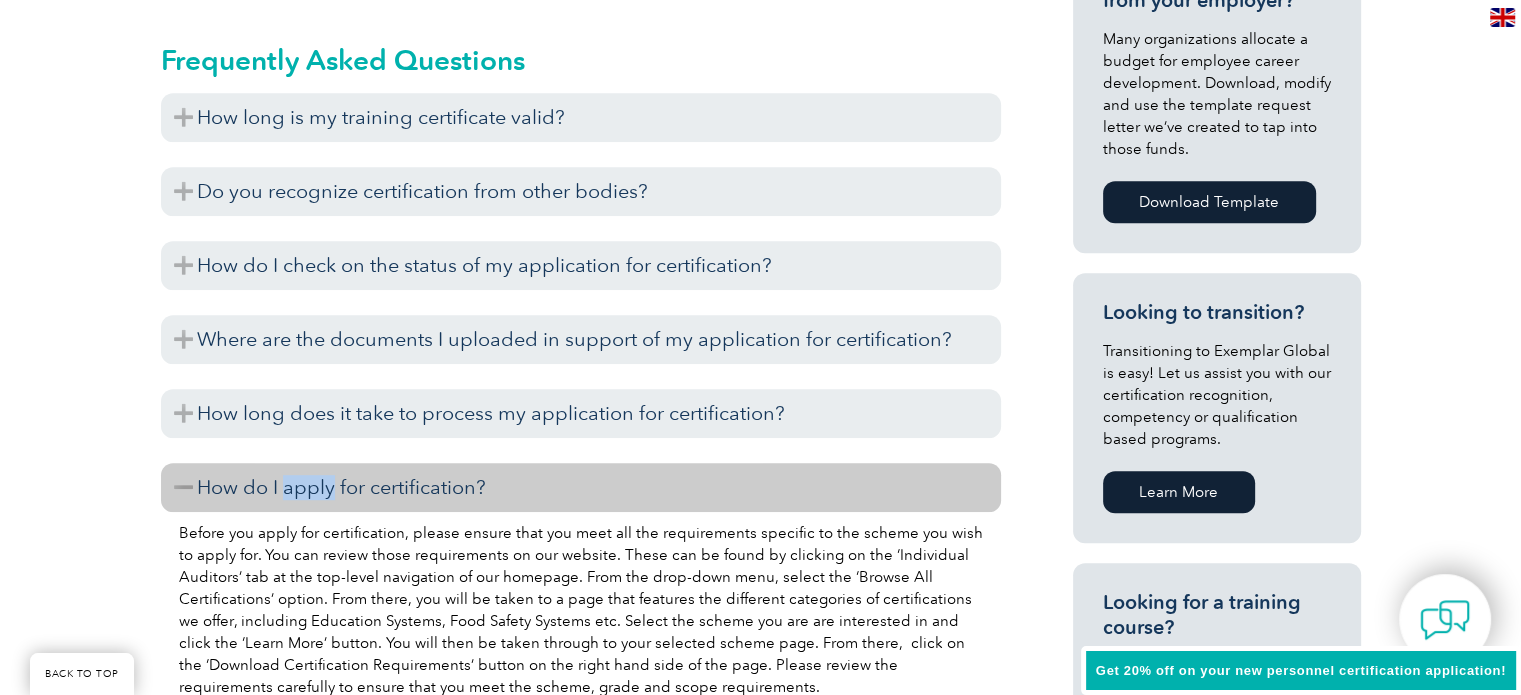 click on "How do I apply for certification?" at bounding box center (581, 487) 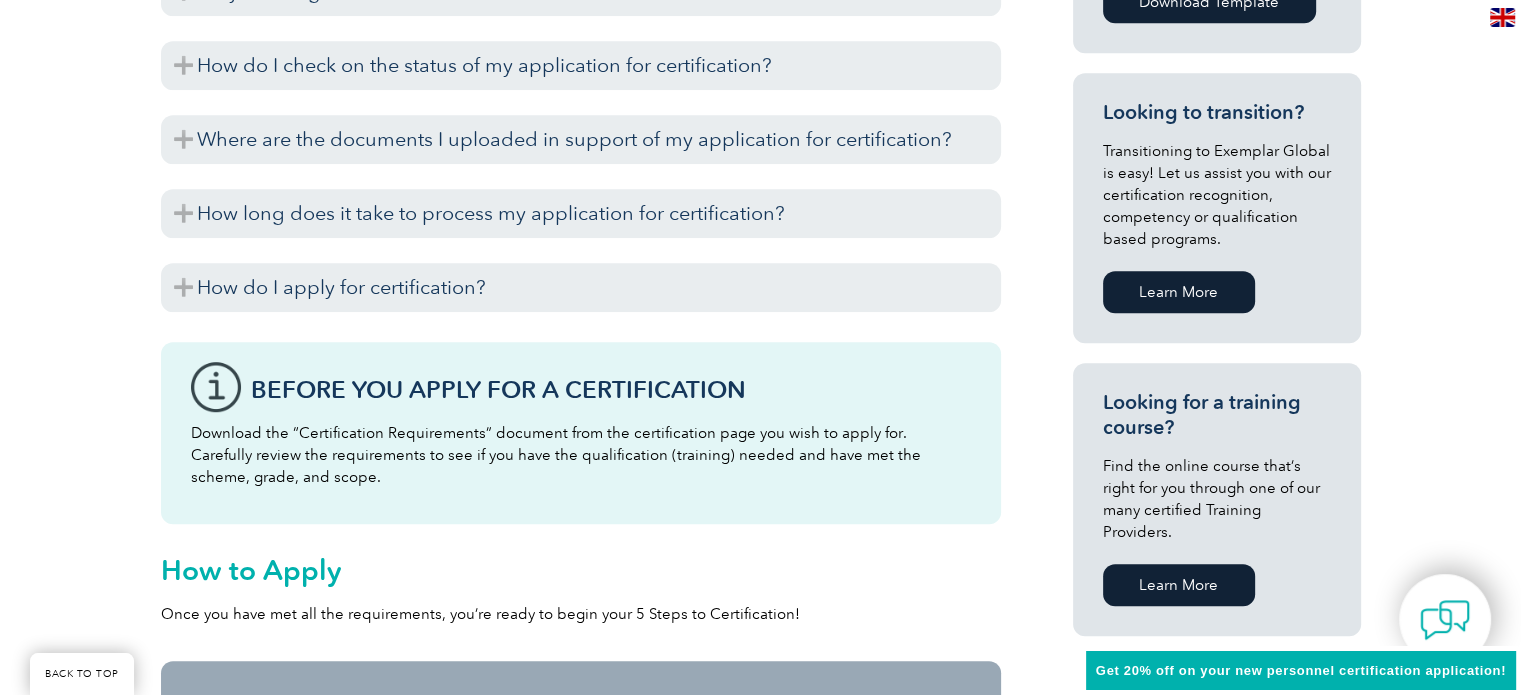 click on "Looking for a training course?   Find the online course that’s right for you through one of our many certified Training Providers.     Learn More" at bounding box center (1217, 500) 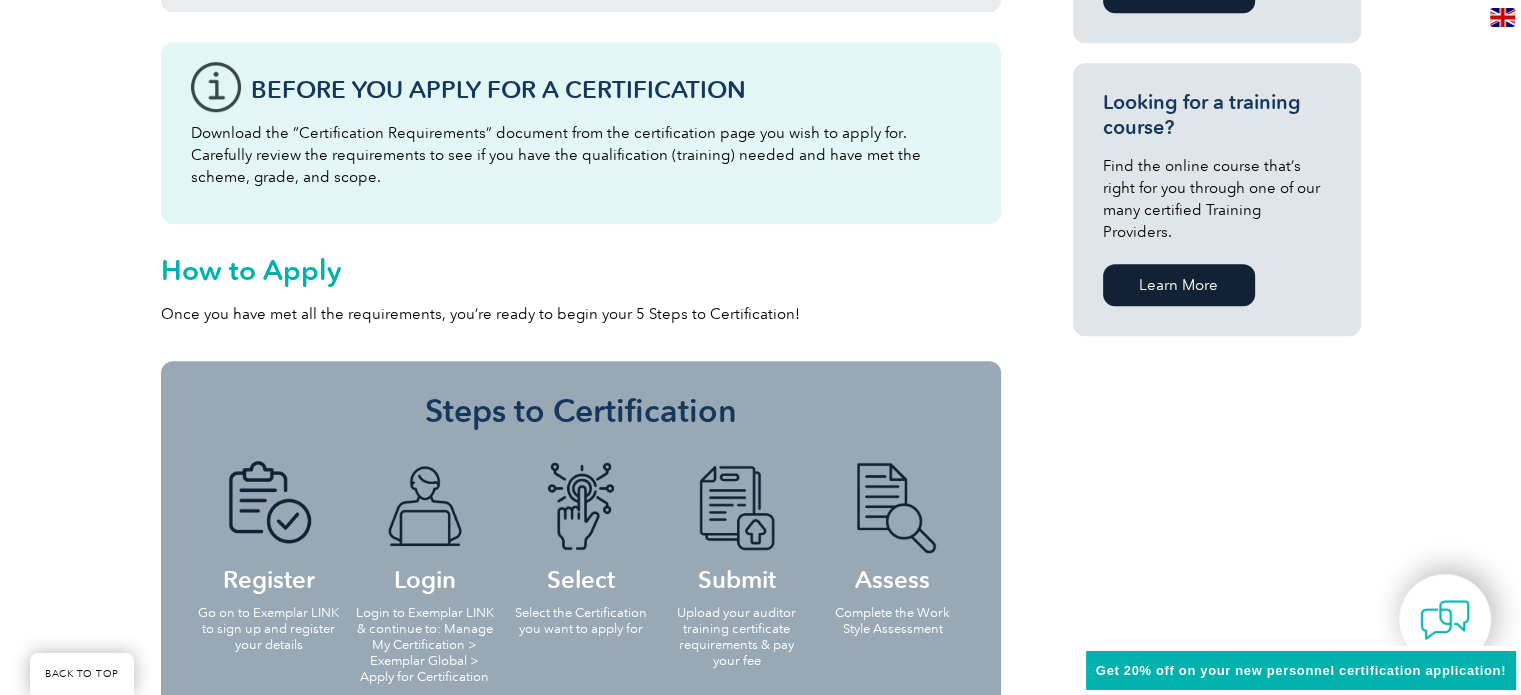 click on "Learn More" at bounding box center [1179, 285] 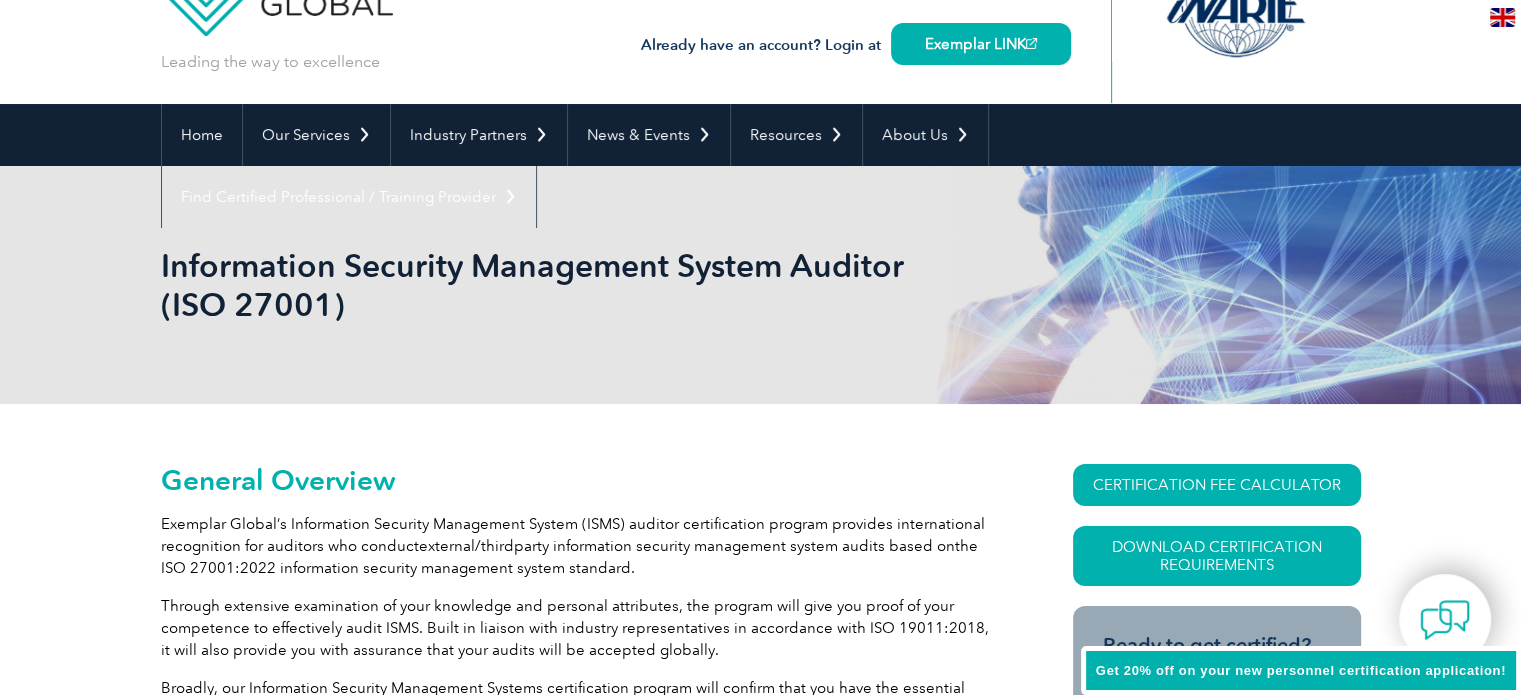 scroll, scrollTop: 0, scrollLeft: 0, axis: both 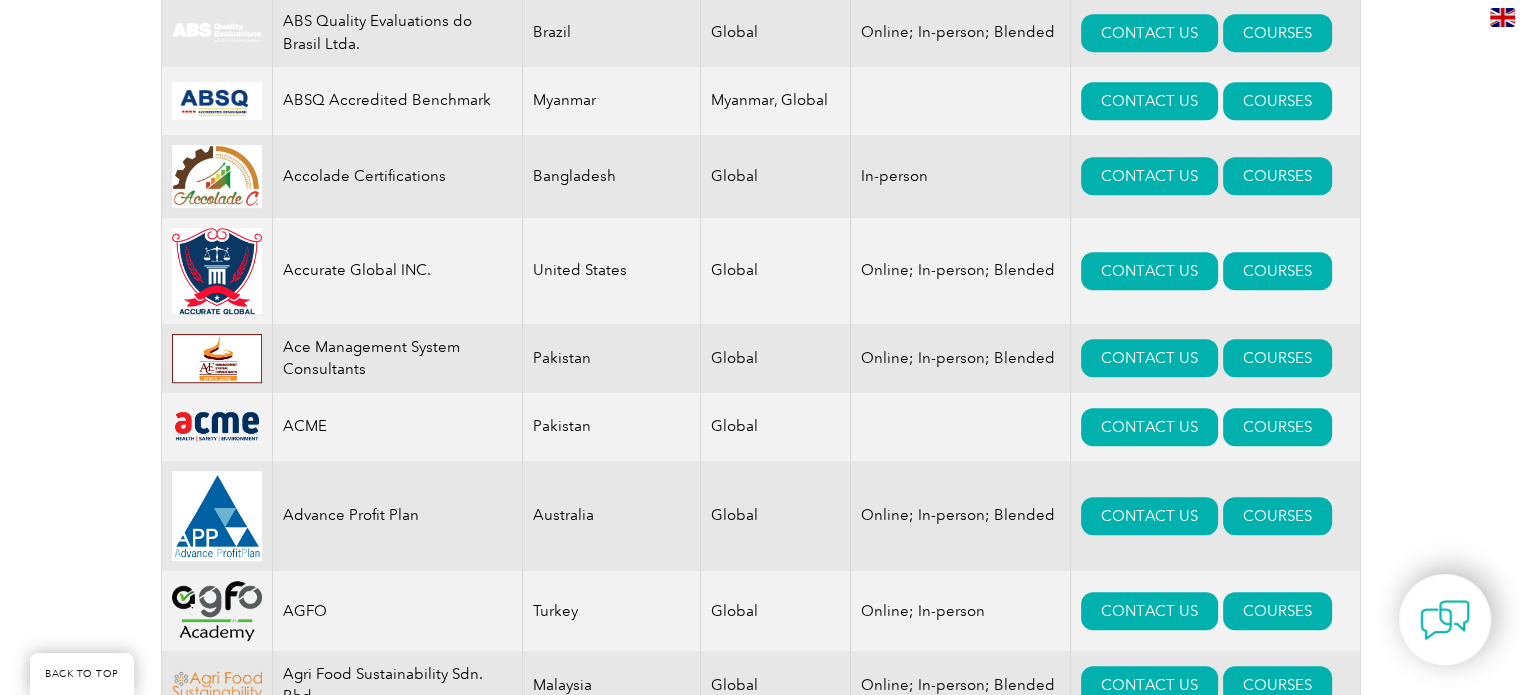 drag, startPoint x: 1514, startPoint y: 59, endPoint x: 1533, endPoint y: 43, distance: 24.839485 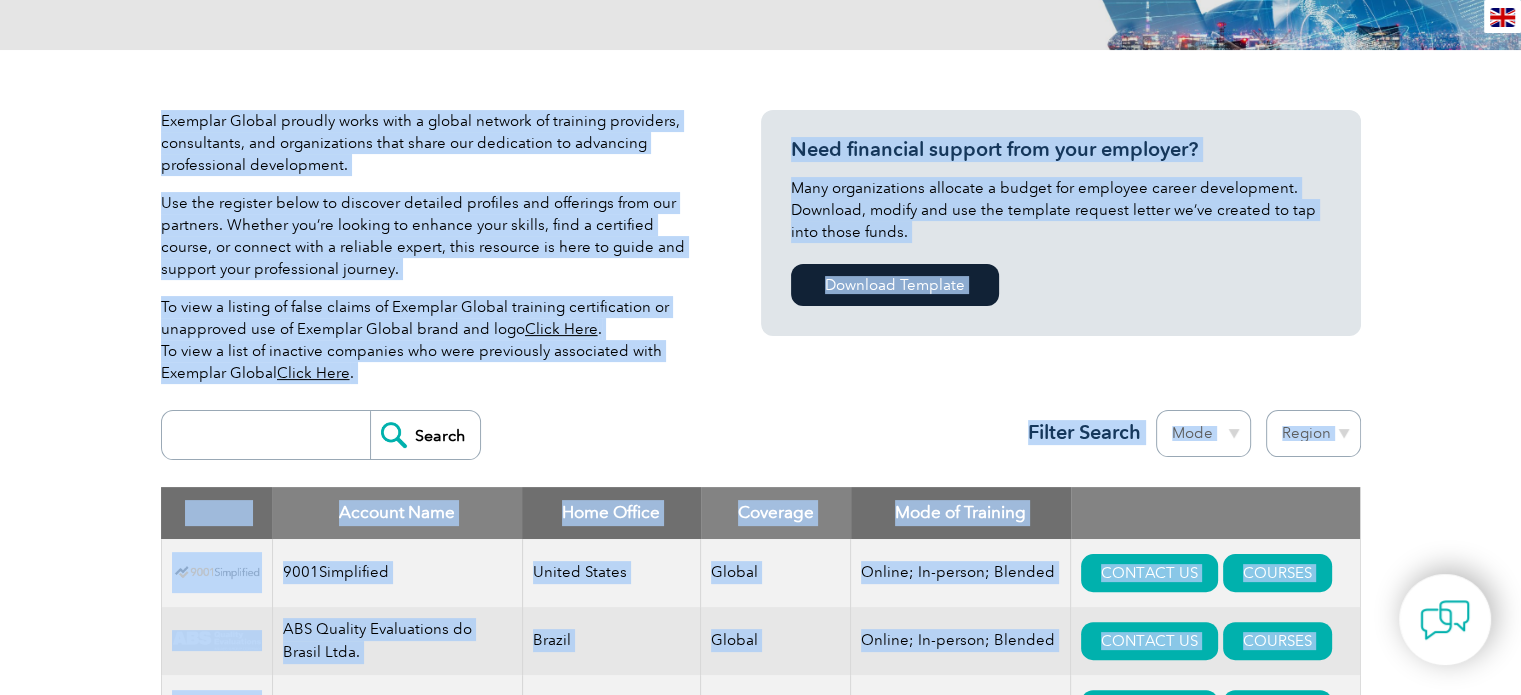 scroll, scrollTop: 0, scrollLeft: 0, axis: both 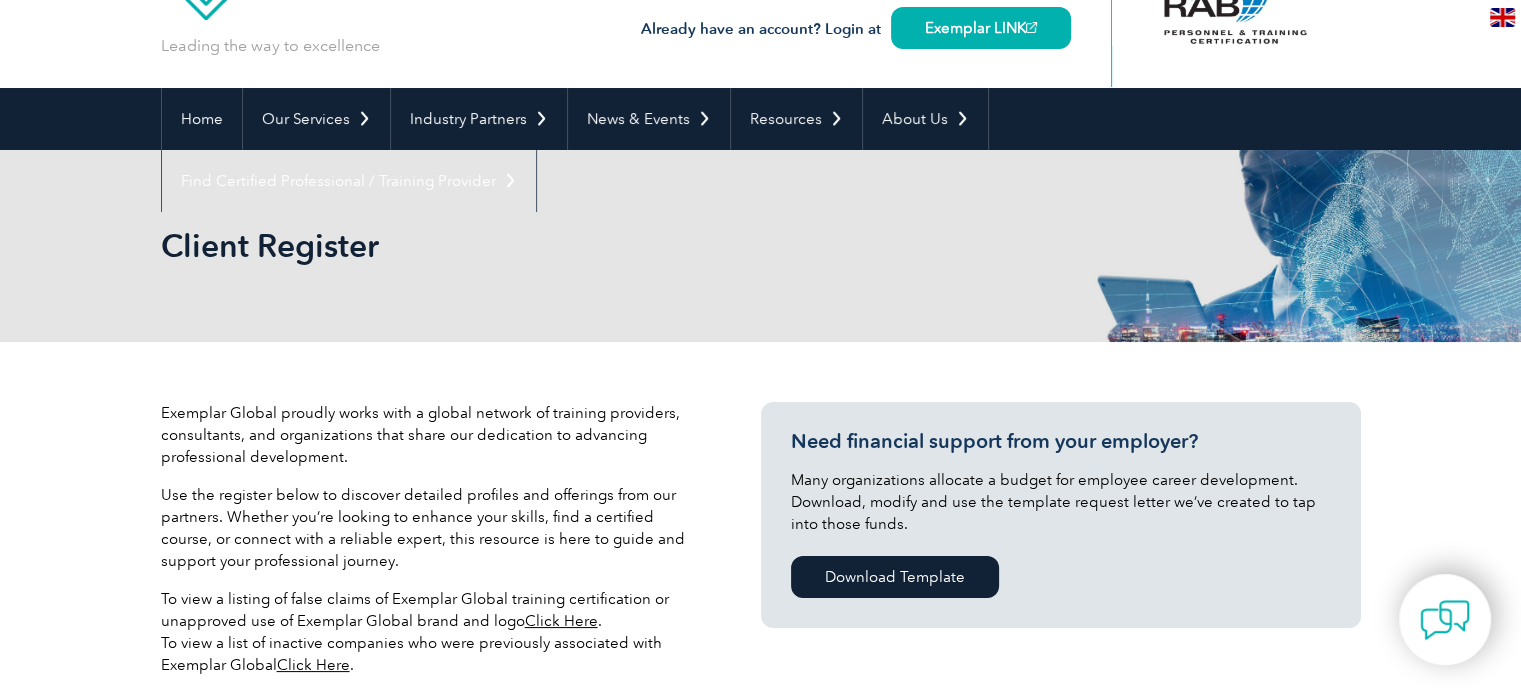 click on "Exemplar Global proudly works with a global network of training providers, consultants, and organizations that share our dedication to advancing professional development.
Use the register below to discover detailed profiles and offerings from our partners. Whether you’re looking to enhance your skills, find a certified course, or connect with a reliable expert, this resource is here to guide and support your professional journey.
To view a listing of false claims of Exemplar Global training certification or unapproved use of Exemplar Global brand and logo  Click Here .
To view a list of inactive companies who were previously associated with Exemplar Global  Click Here .
Need financial support from your employer?
Many organizations allocate a budget for employee career development. Download, modify and use the template request letter we’ve created to tap into those funds." at bounding box center [760, 12014] 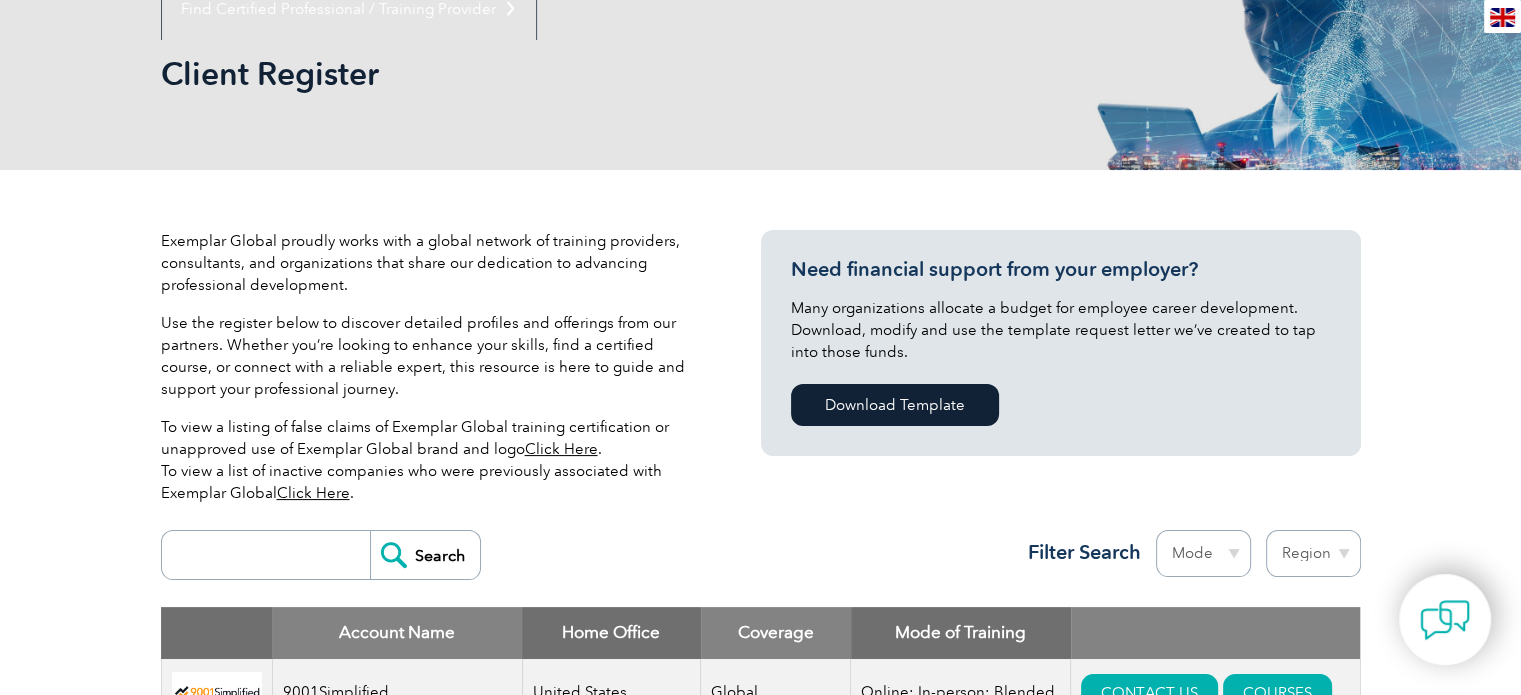 scroll, scrollTop: 400, scrollLeft: 0, axis: vertical 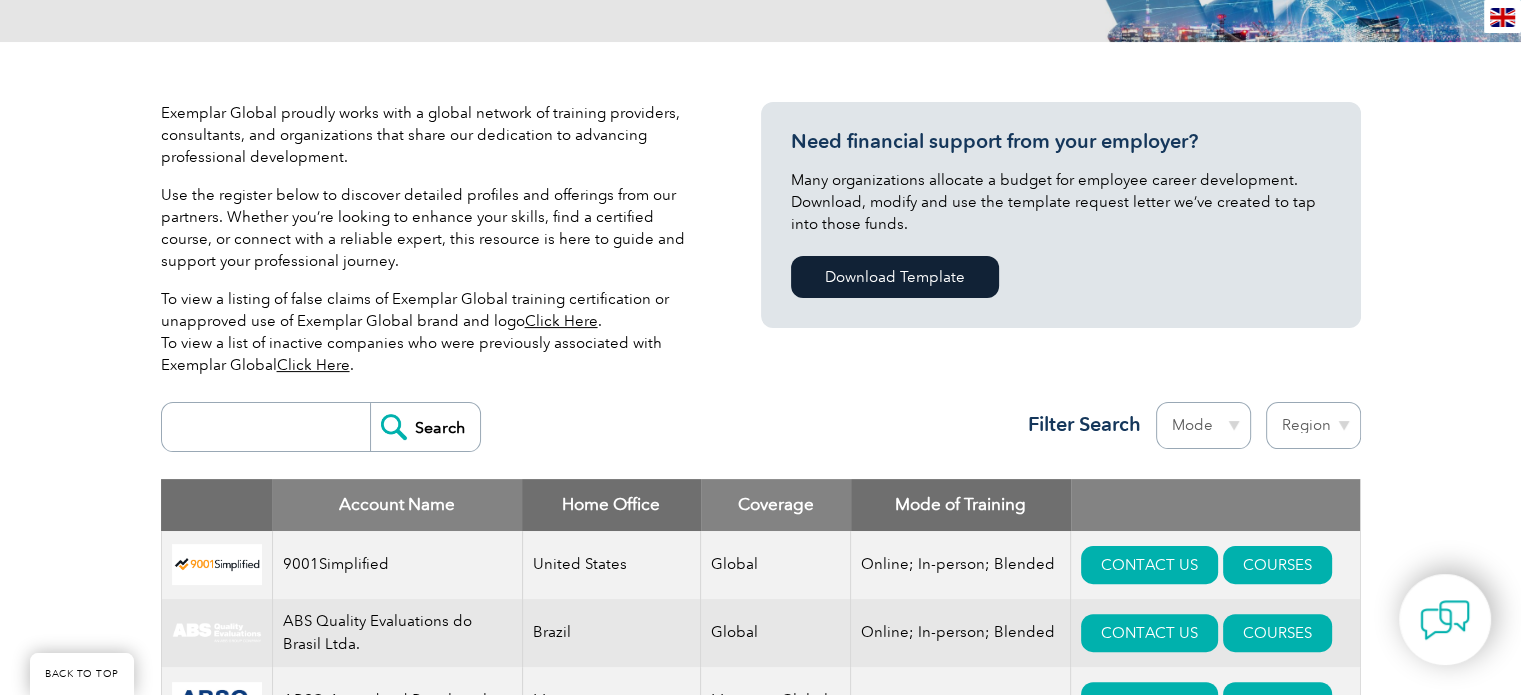 click at bounding box center [271, 427] 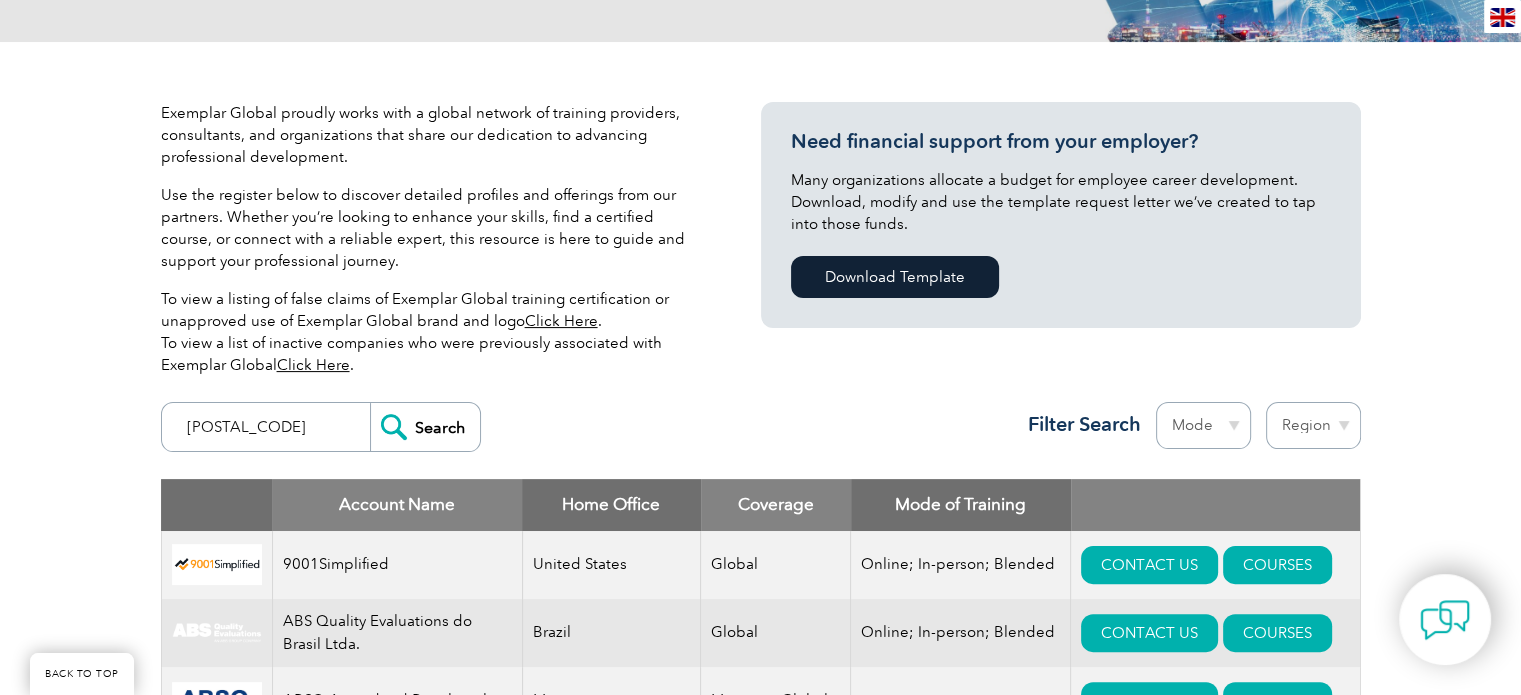 type on "27001" 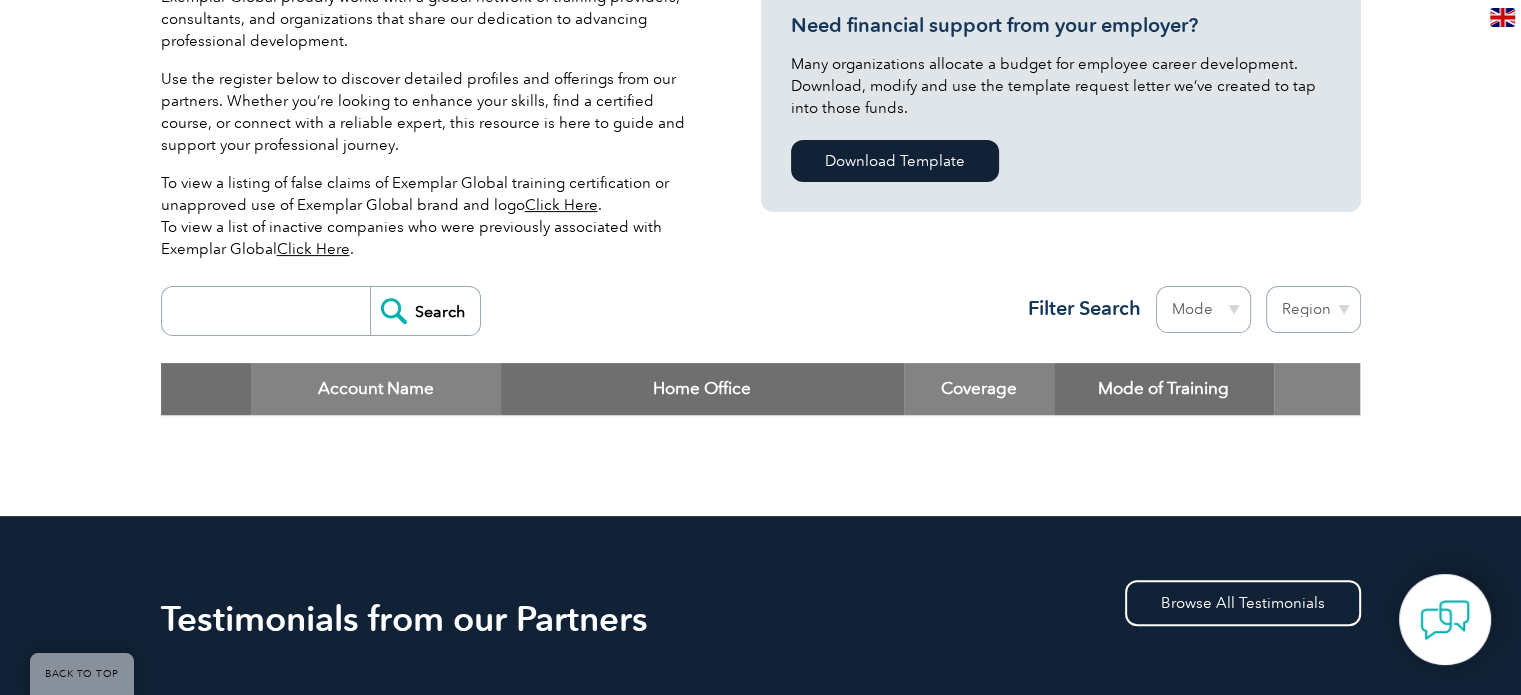 scroll, scrollTop: 515, scrollLeft: 0, axis: vertical 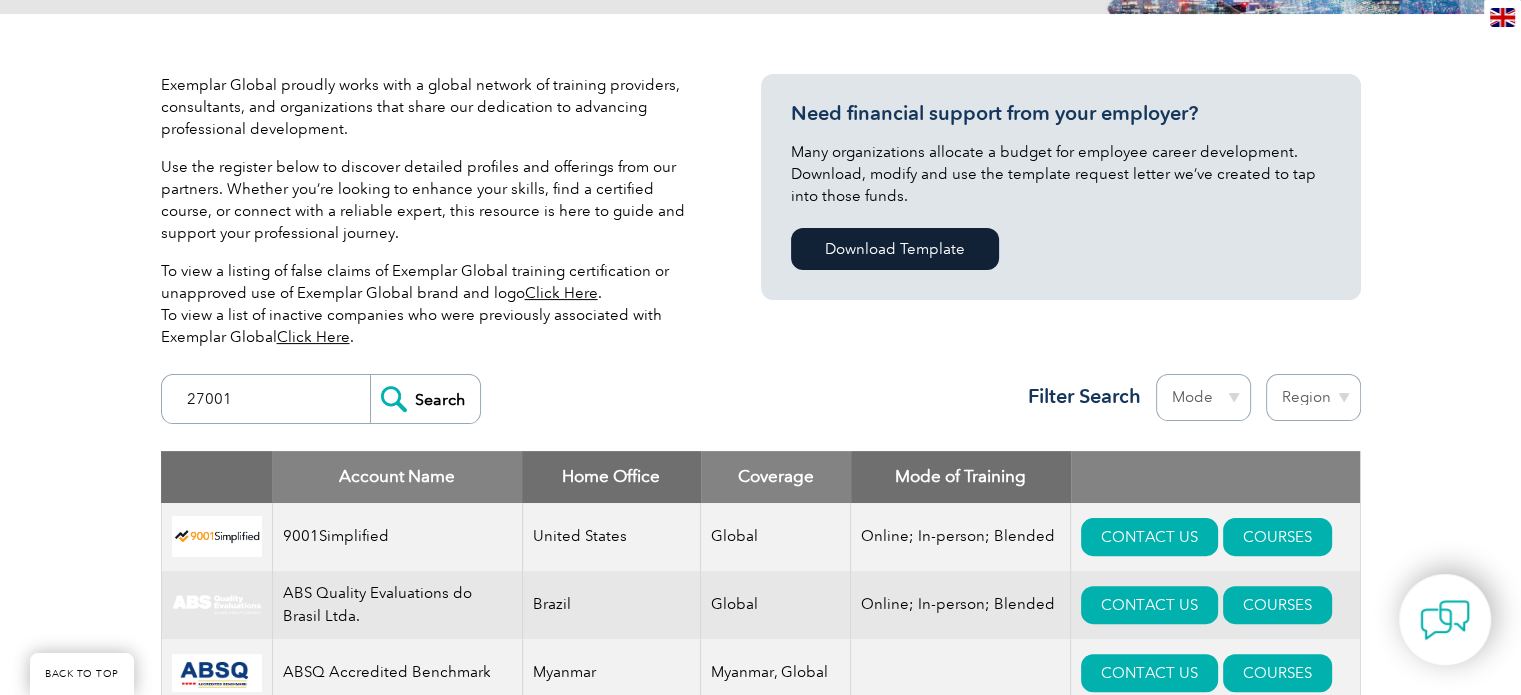 drag, startPoint x: 242, startPoint y: 393, endPoint x: 89, endPoint y: 427, distance: 156.73225 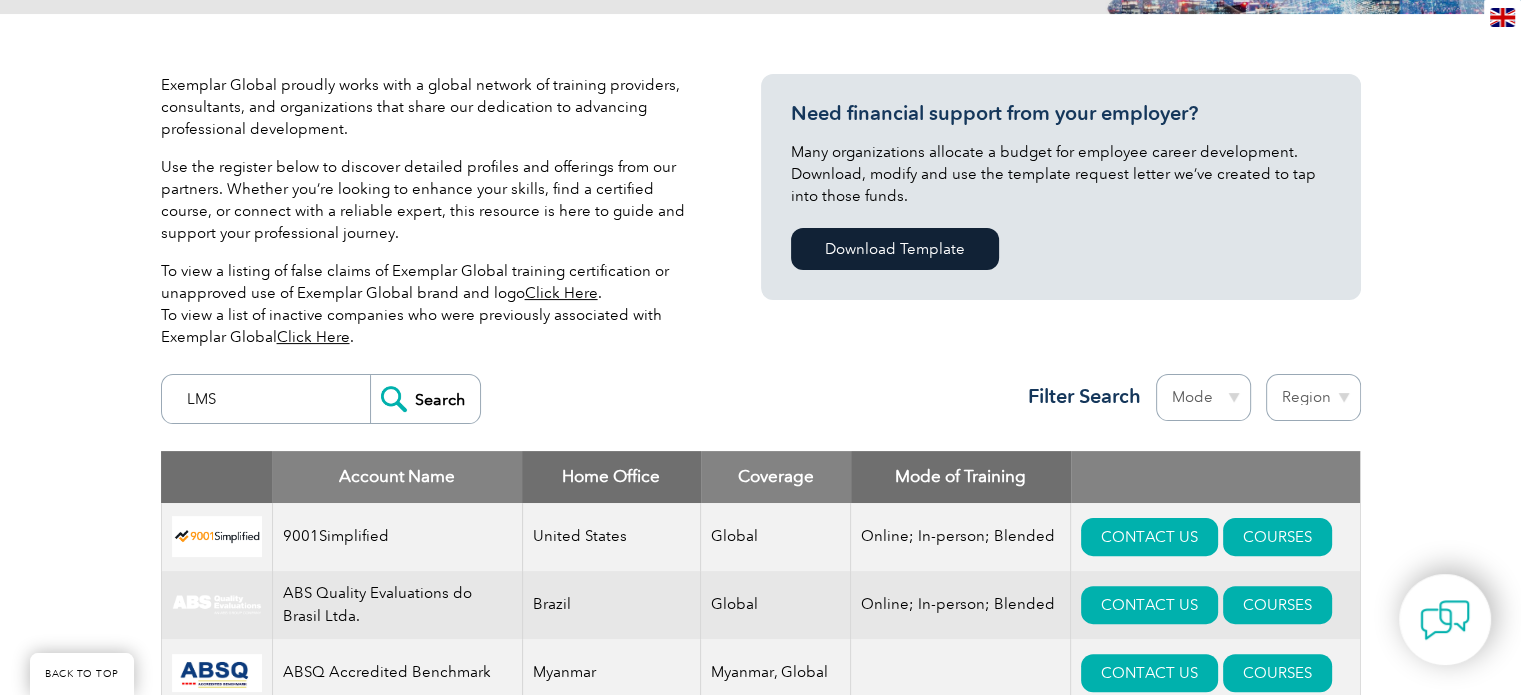 type on "LMS" 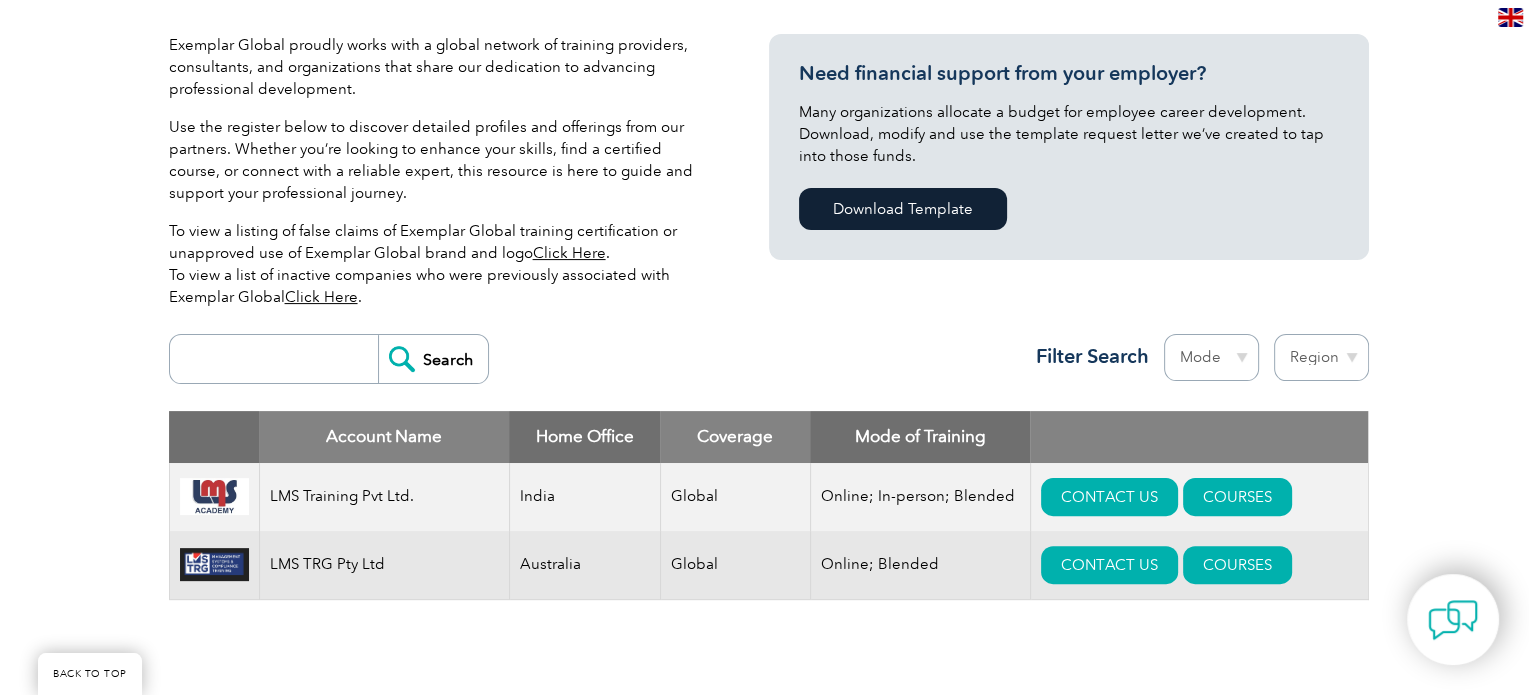 scroll, scrollTop: 480, scrollLeft: 0, axis: vertical 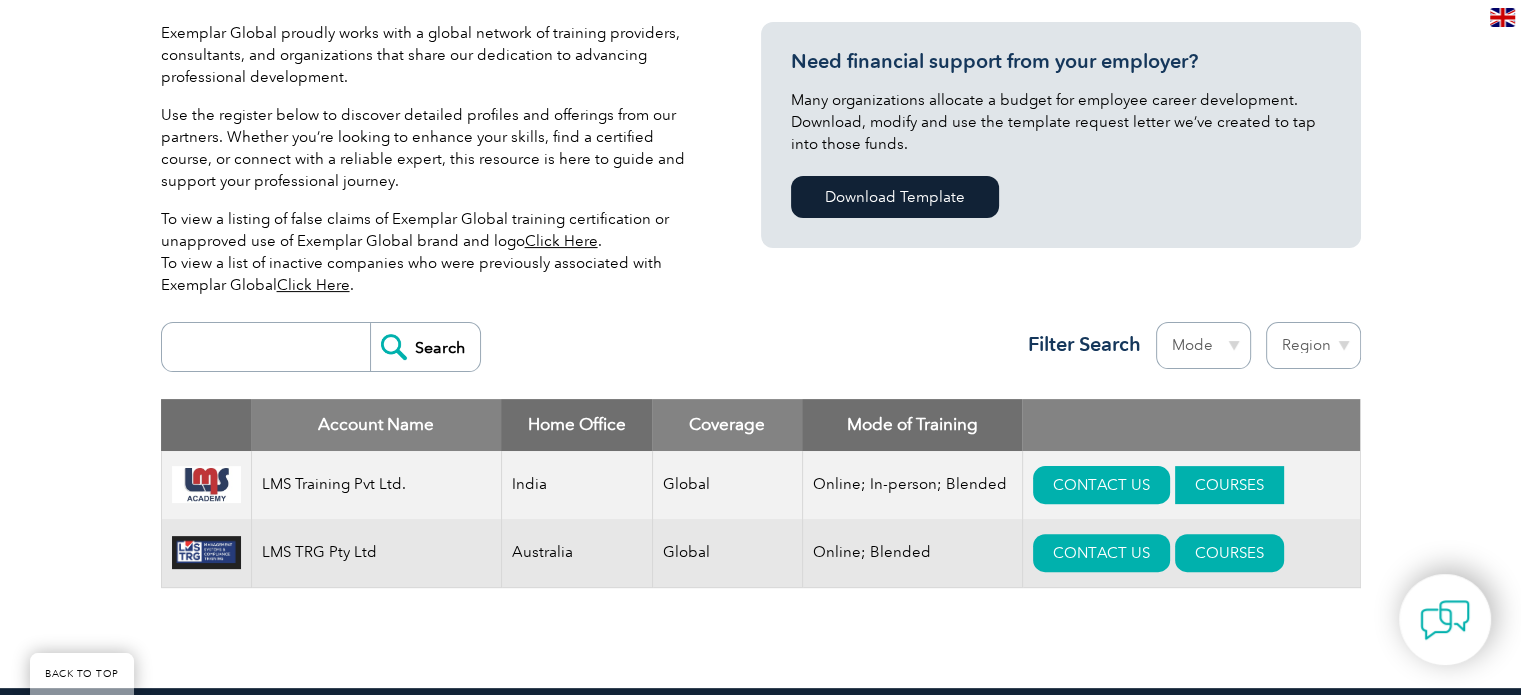 click on "COURSES" at bounding box center [1229, 485] 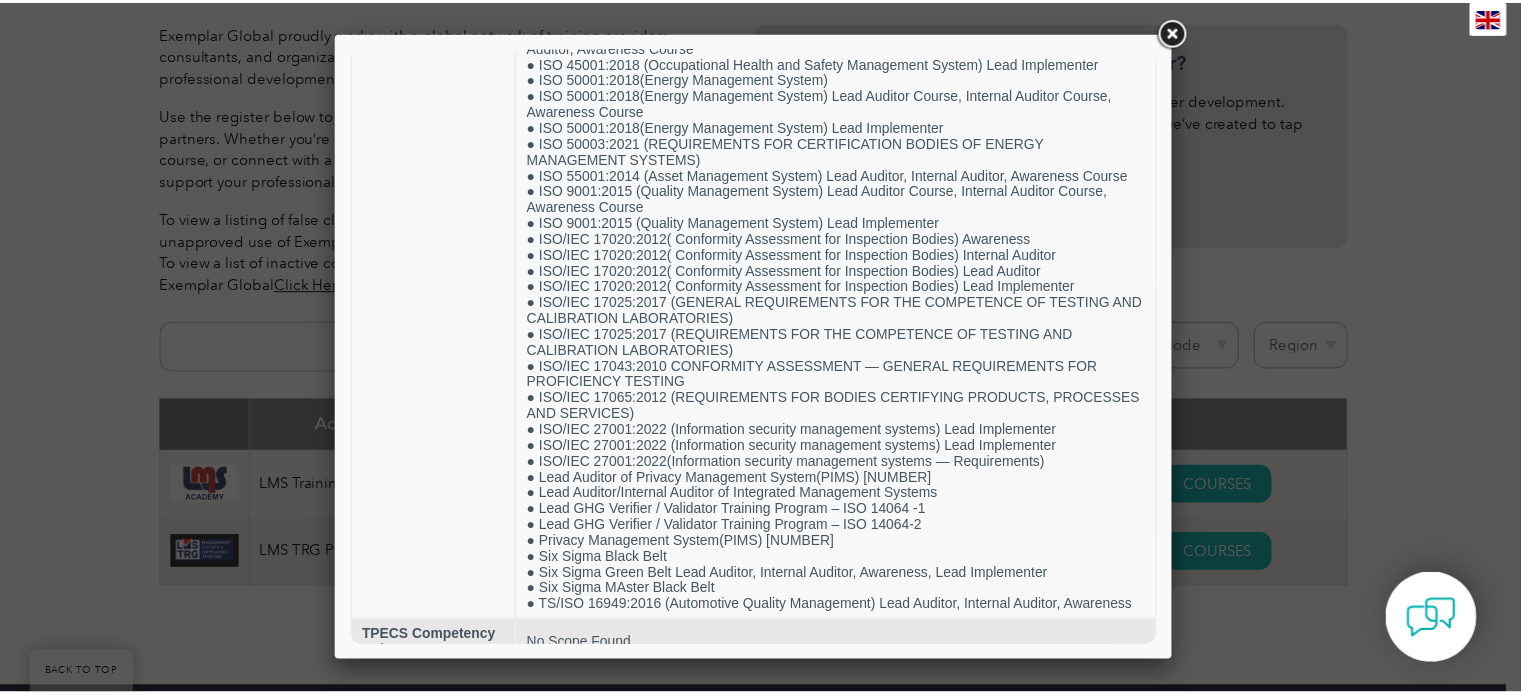 scroll, scrollTop: 1176, scrollLeft: 0, axis: vertical 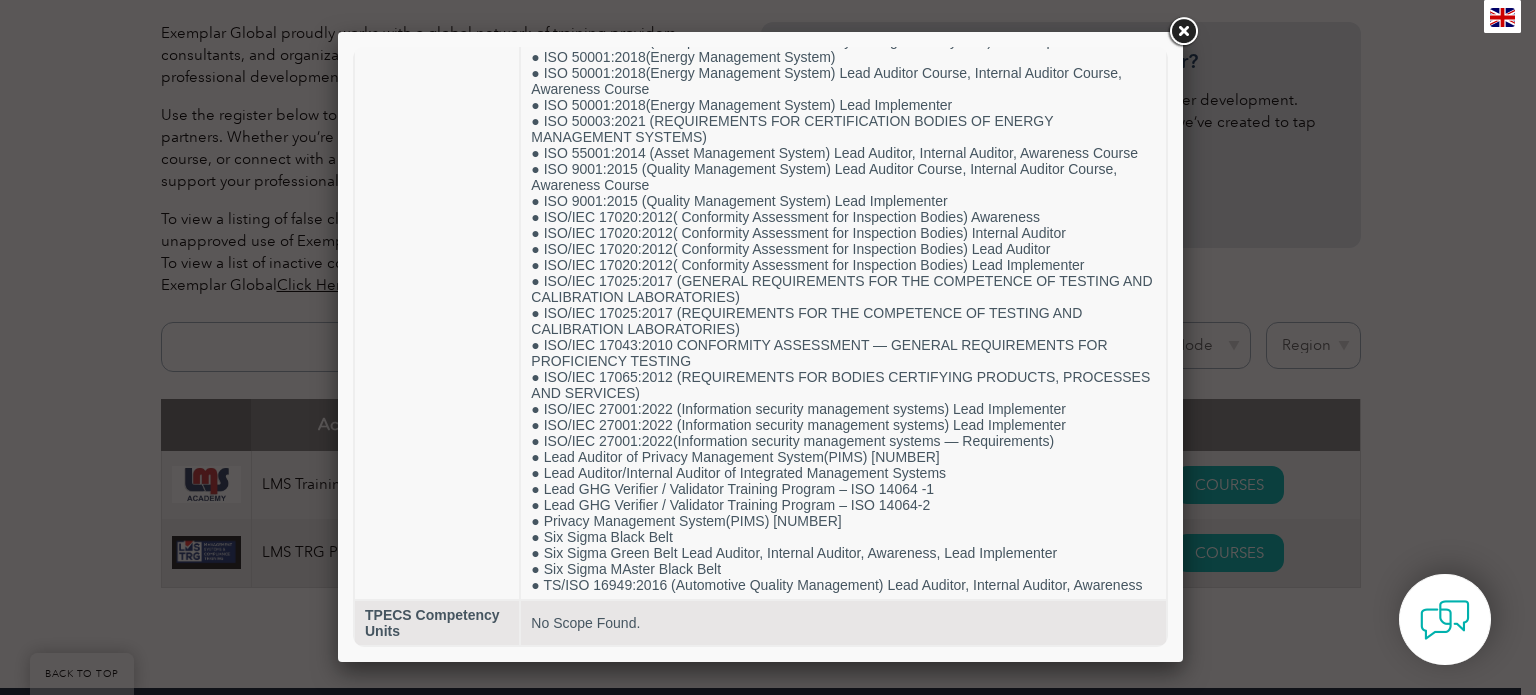 click at bounding box center (1183, 32) 